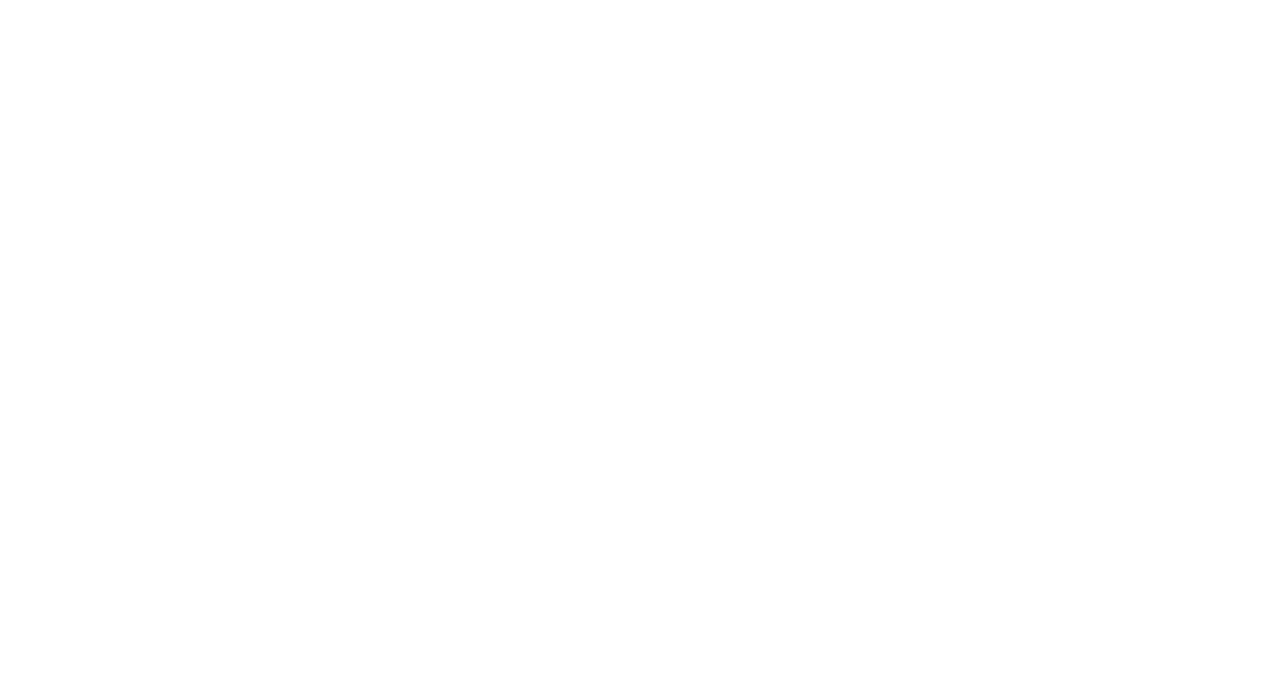 scroll, scrollTop: 0, scrollLeft: 0, axis: both 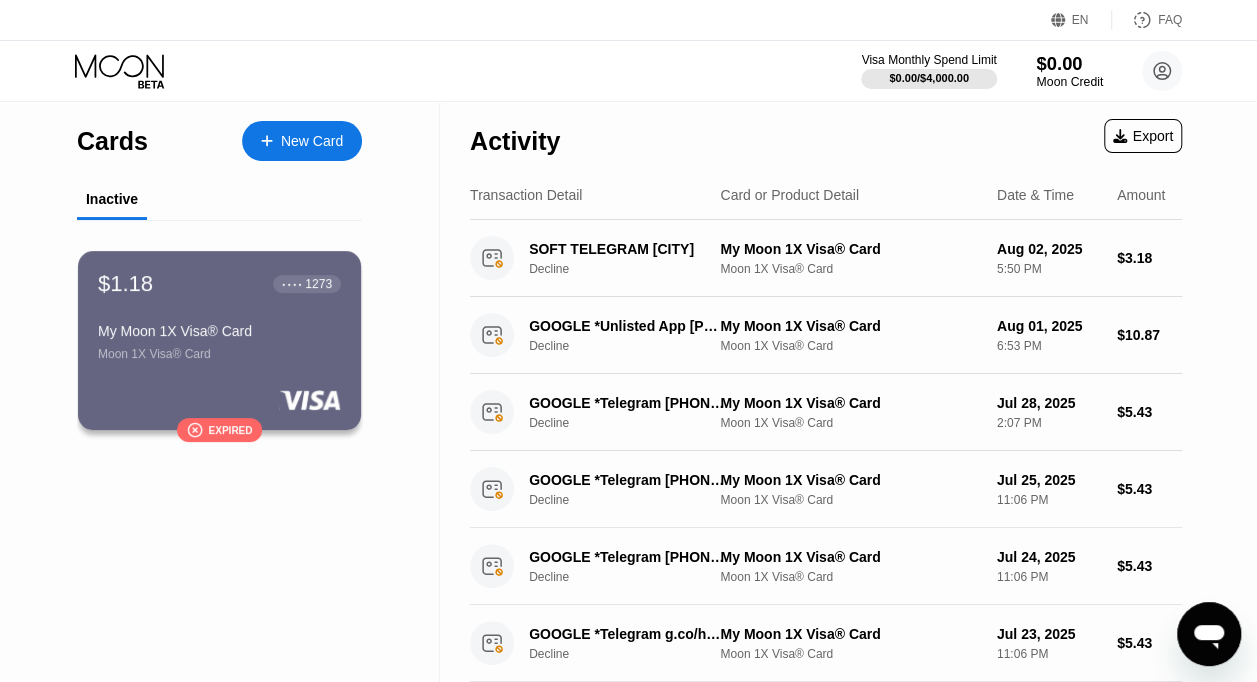 click on "$0.00" at bounding box center [1069, 63] 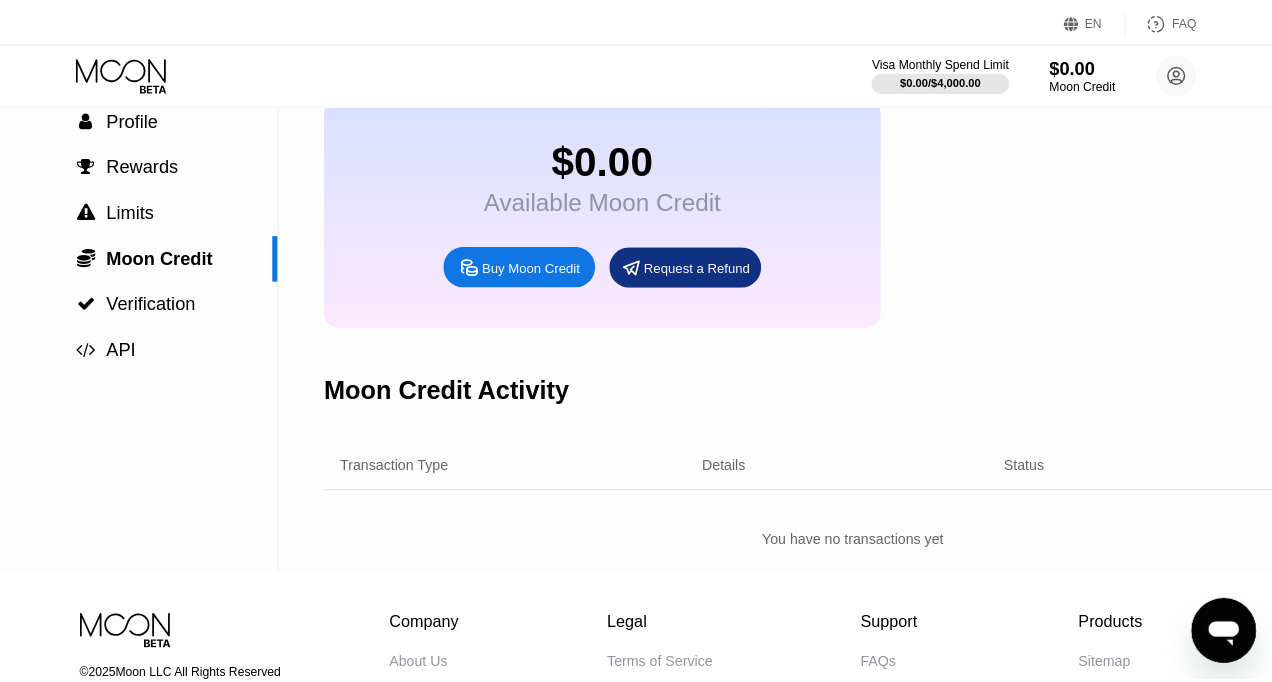 scroll, scrollTop: 0, scrollLeft: 0, axis: both 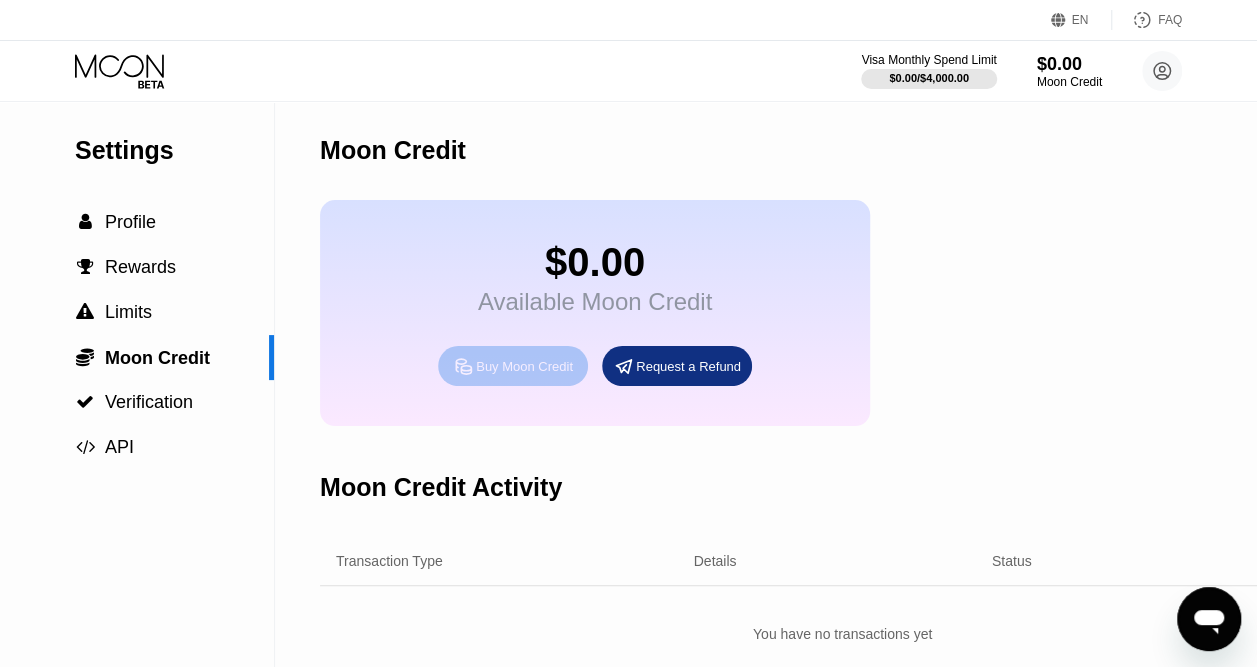 click on "Buy Moon Credit" at bounding box center (524, 366) 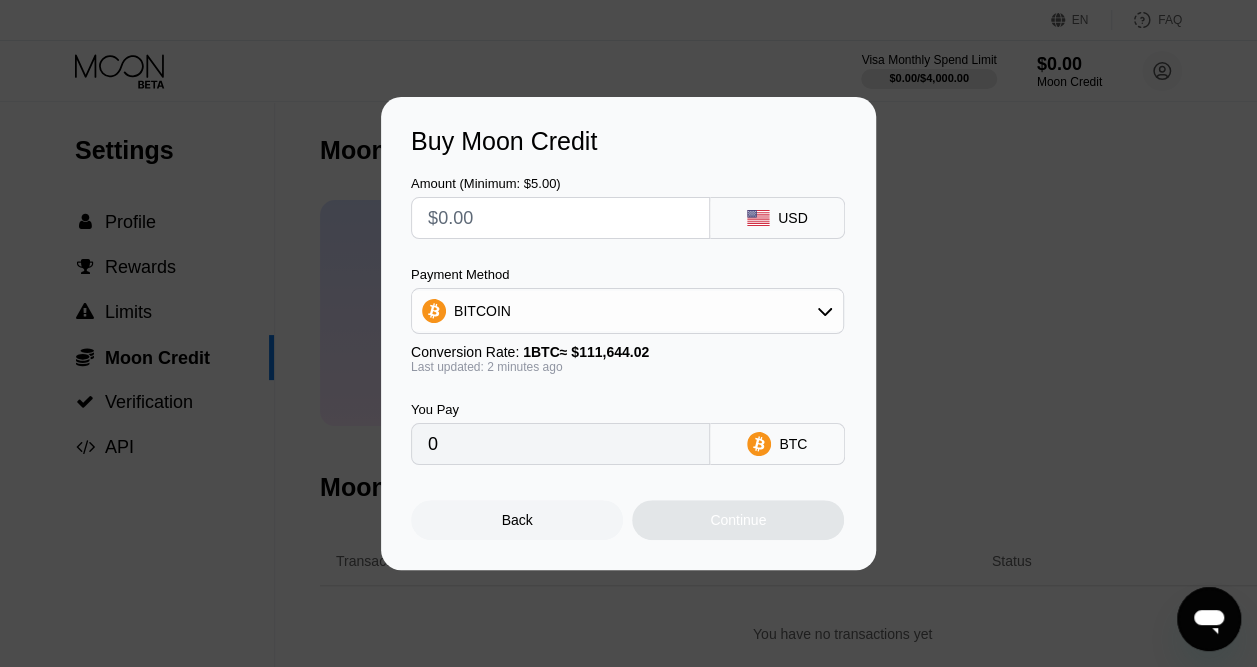 click on "BITCOIN" at bounding box center (627, 311) 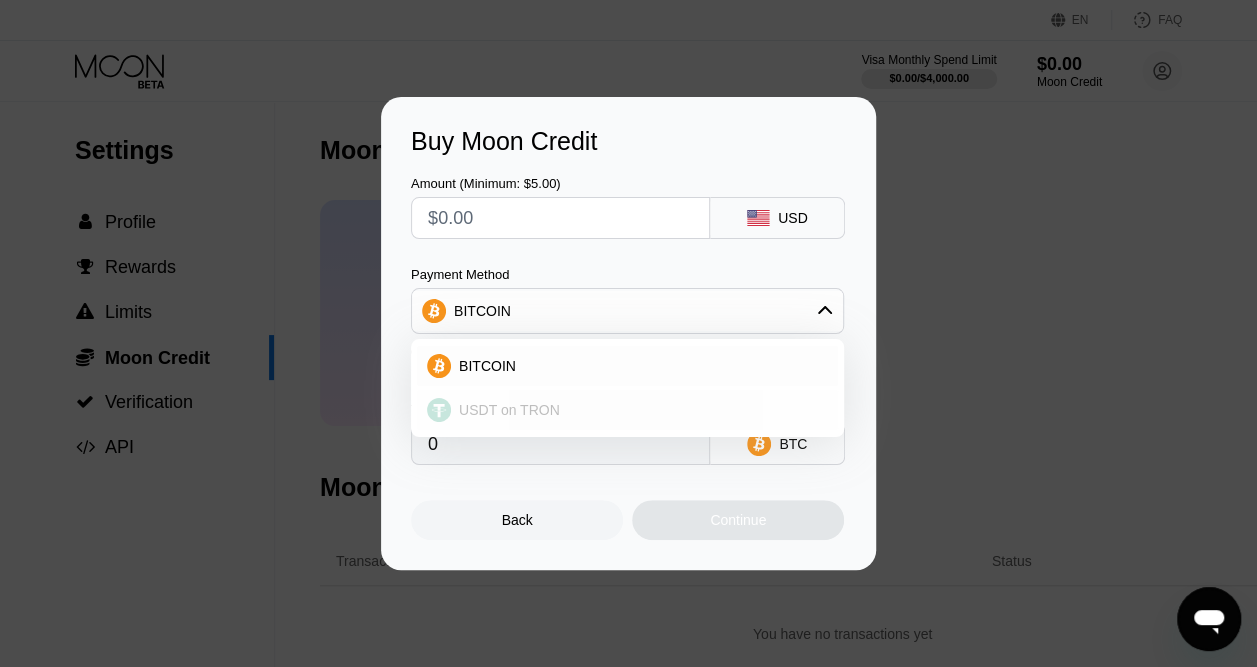 click on "USDT on TRON" at bounding box center [509, 410] 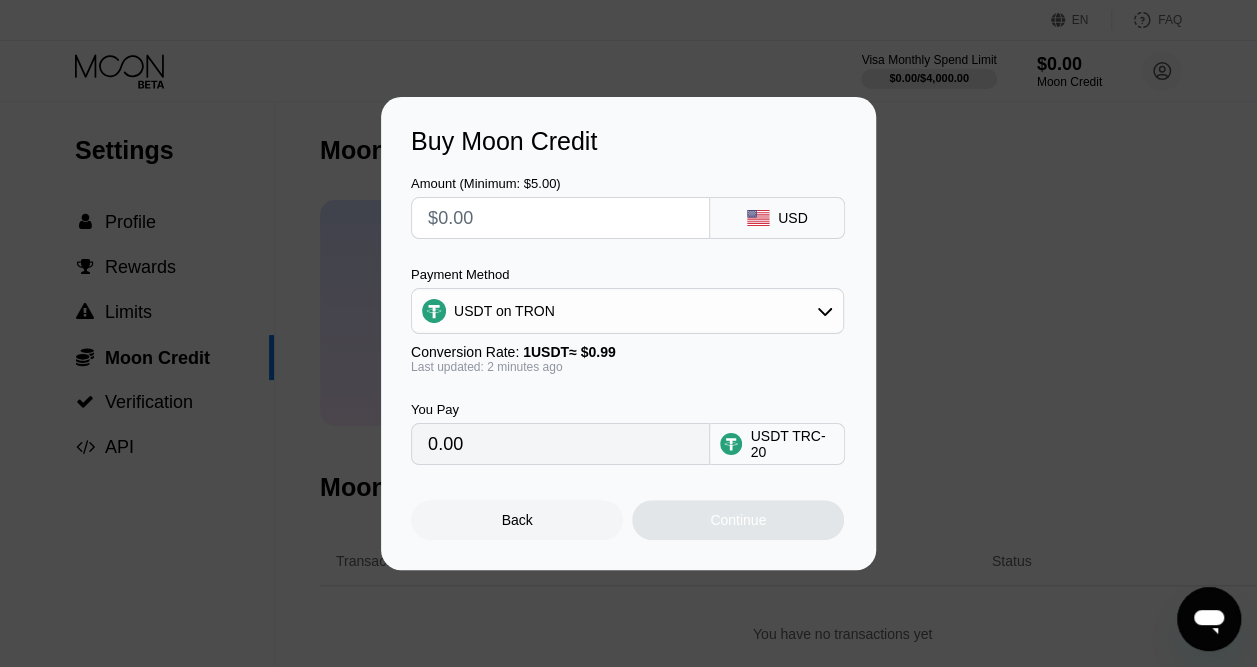 click at bounding box center [560, 218] 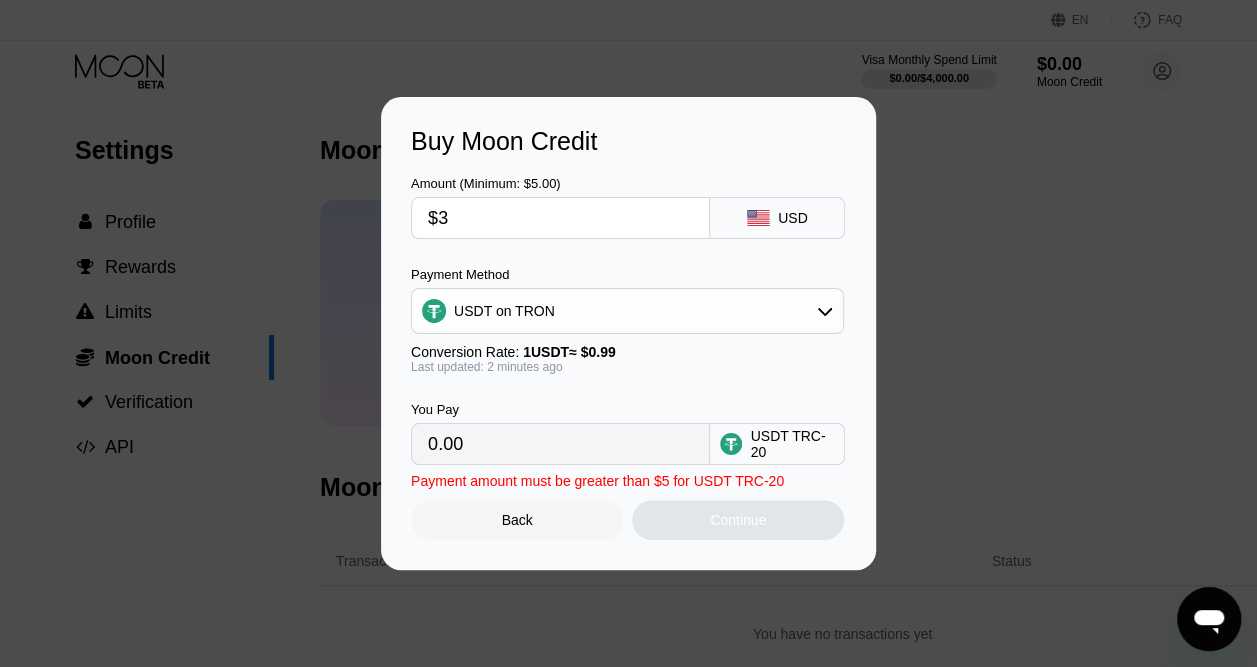 type on "3.03" 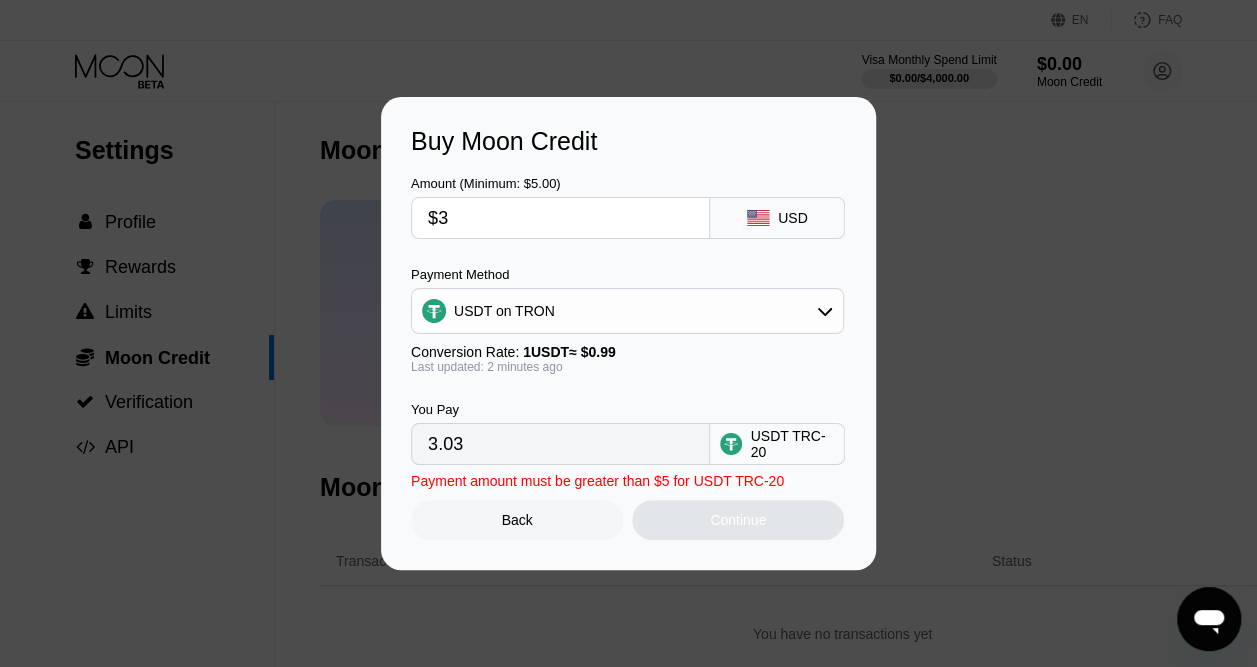 type on "$30" 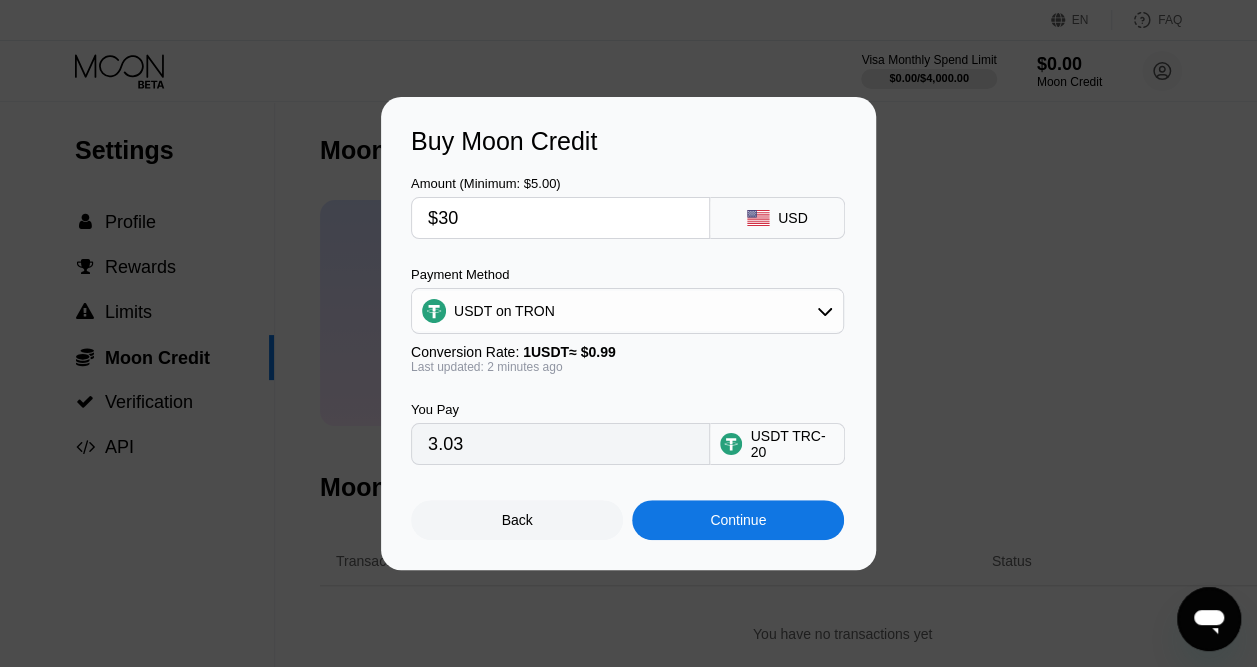 type on "30.30" 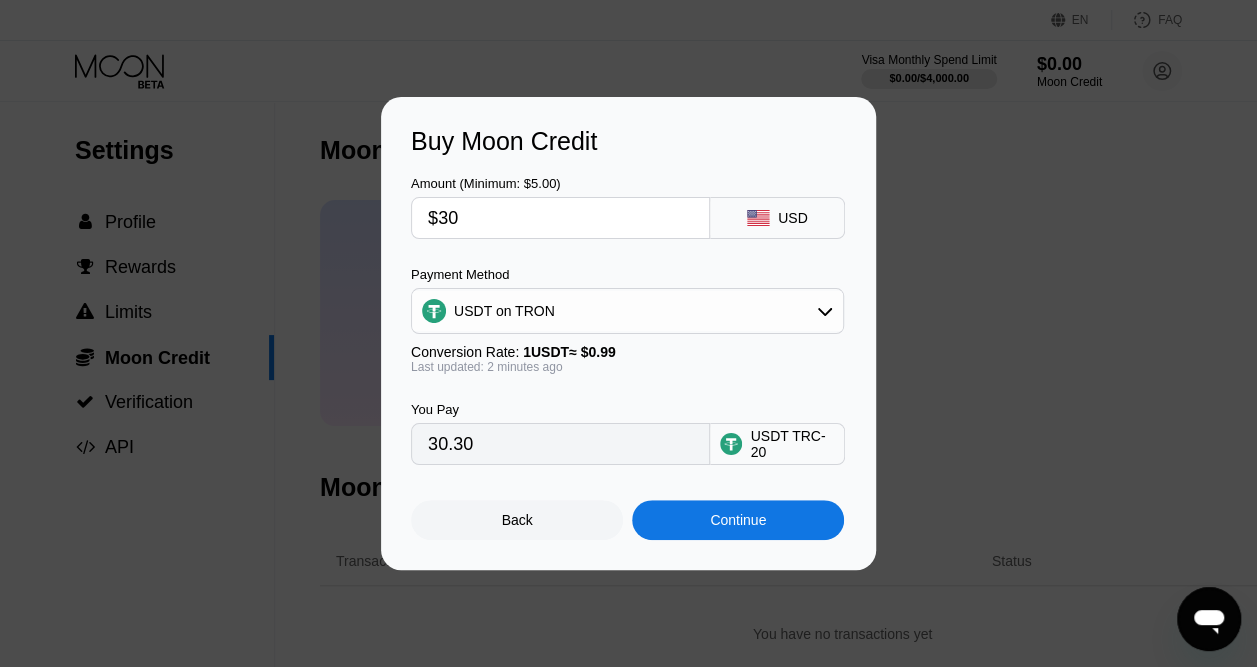 click on "Continue" at bounding box center (738, 520) 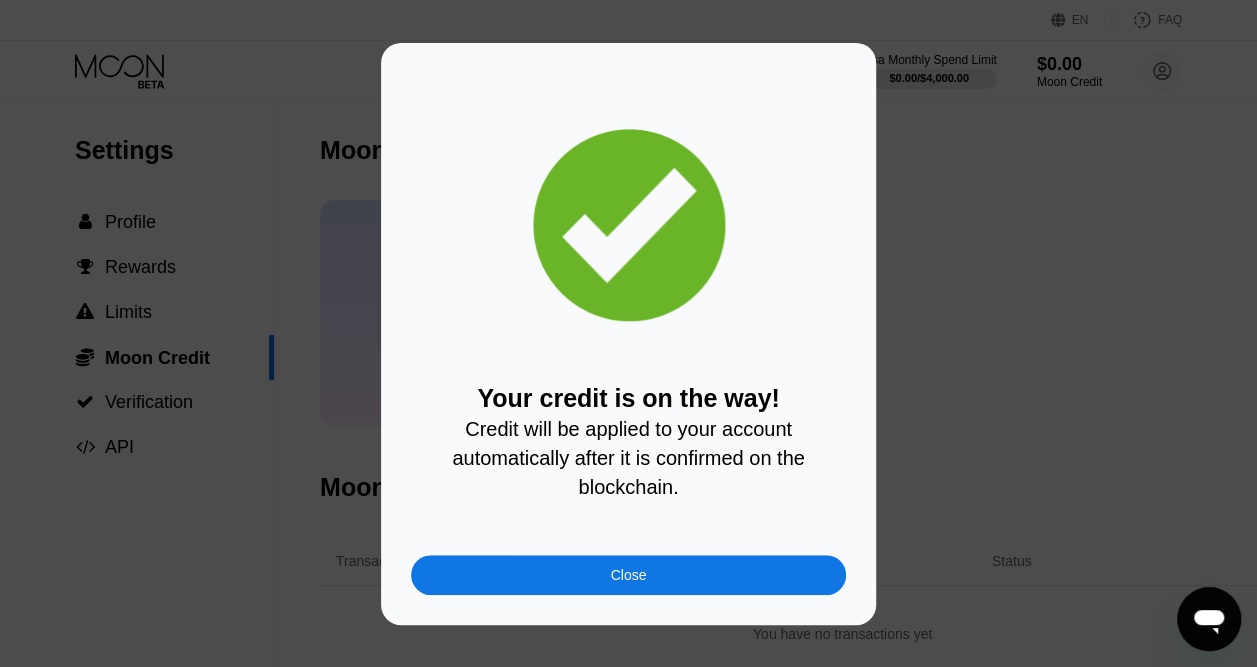 click on "Close" at bounding box center (629, 575) 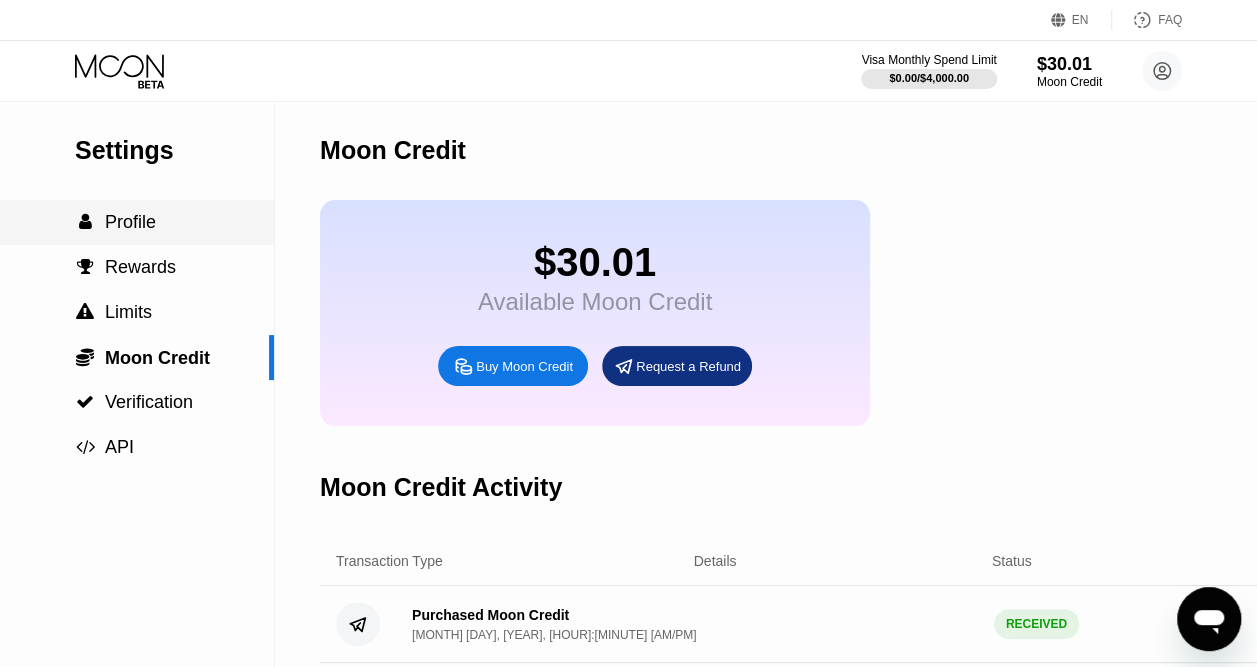 click on " Profile" at bounding box center [137, 222] 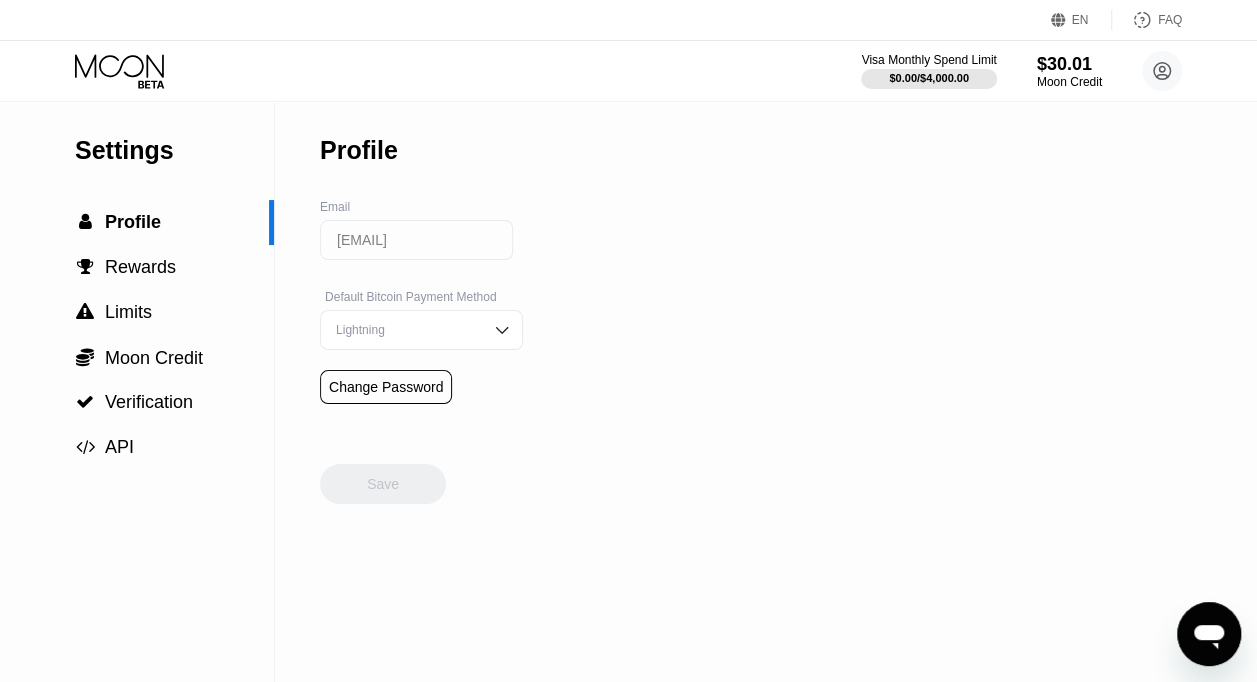 click 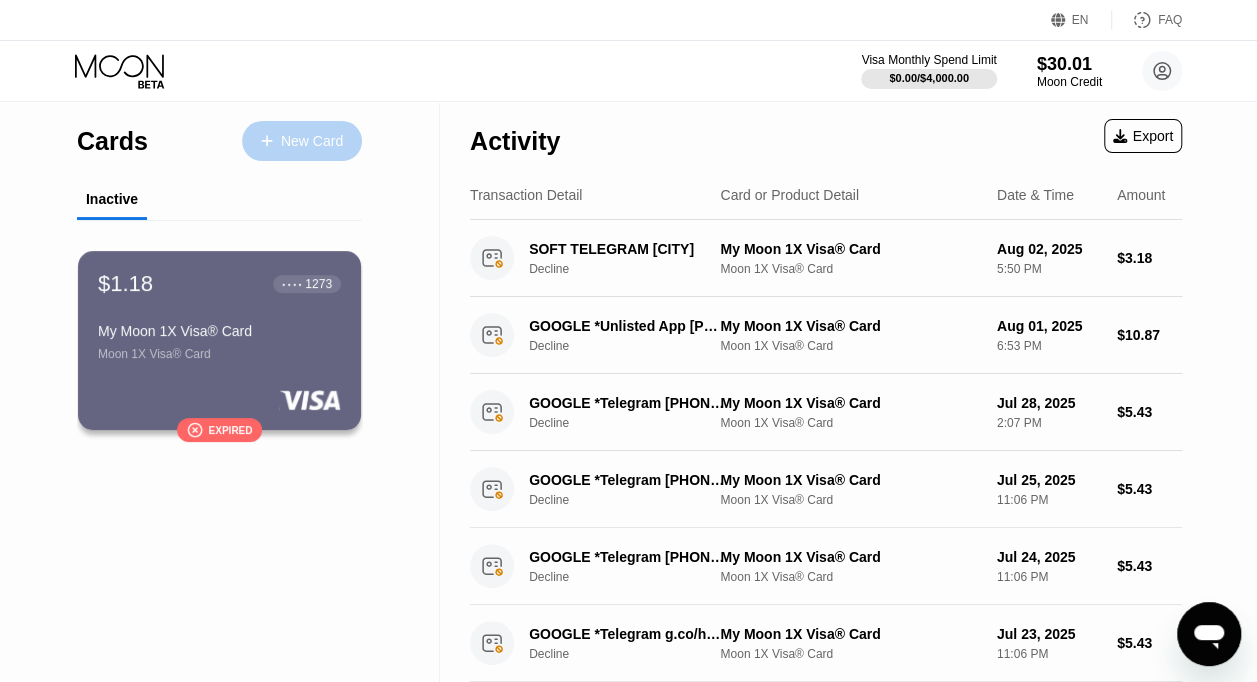 click on "New Card" at bounding box center [302, 141] 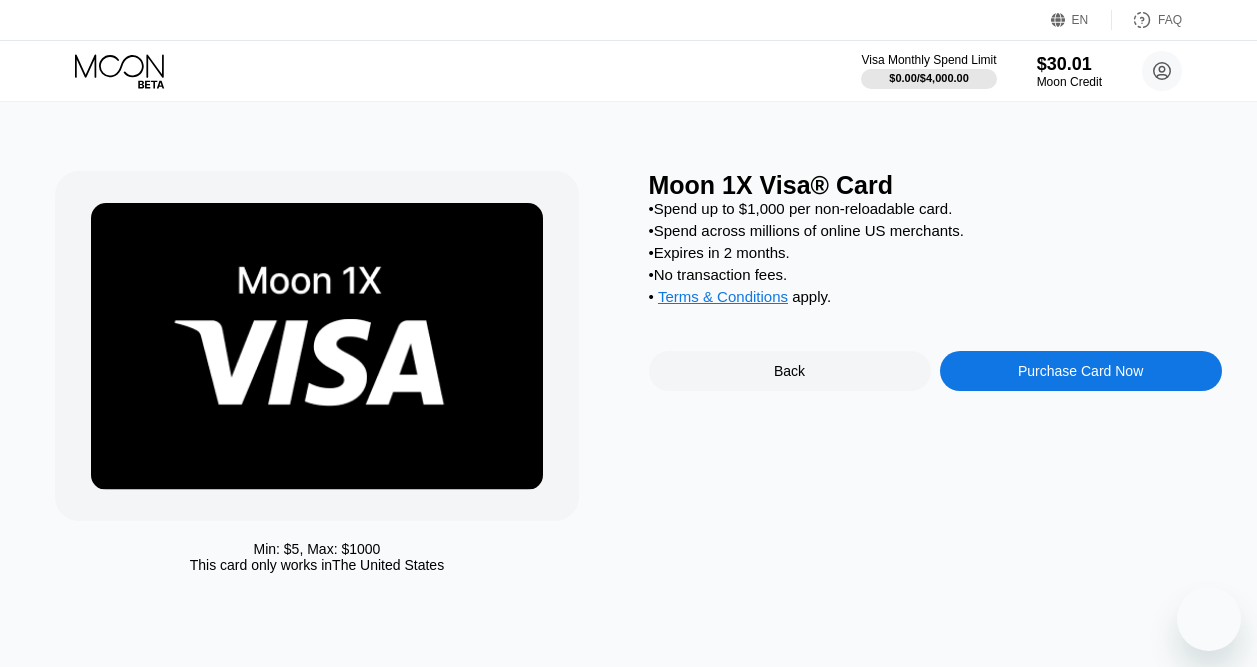 scroll, scrollTop: 0, scrollLeft: 0, axis: both 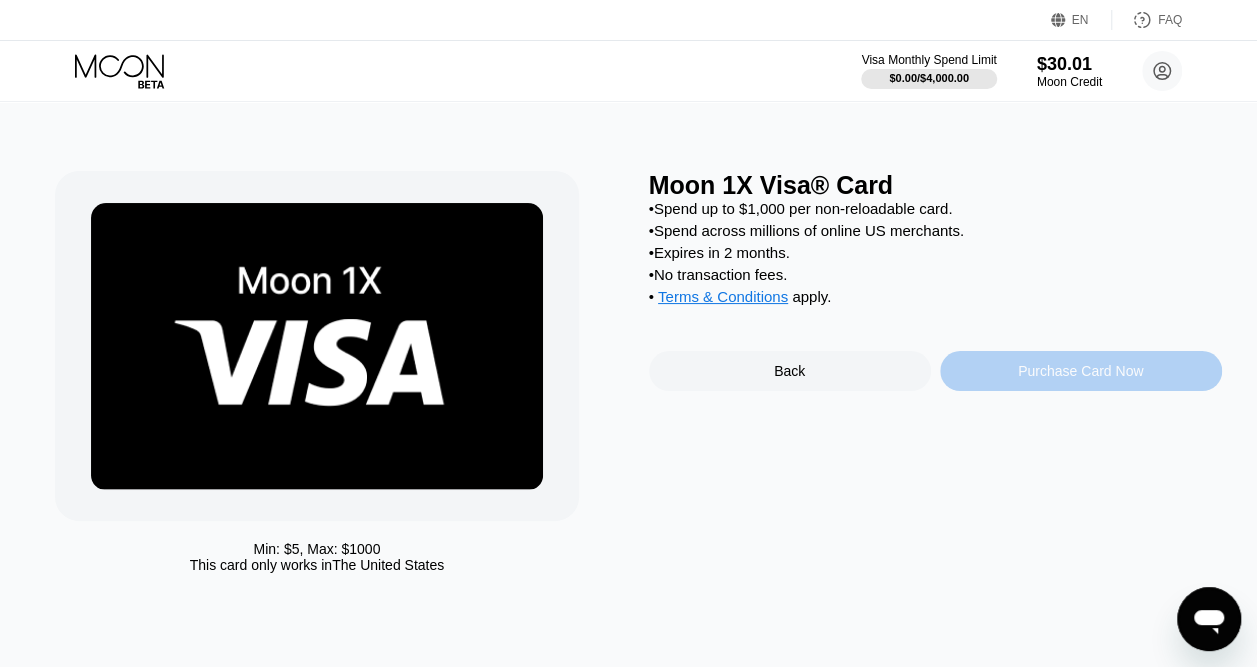 click on "Purchase Card Now" at bounding box center [1081, 371] 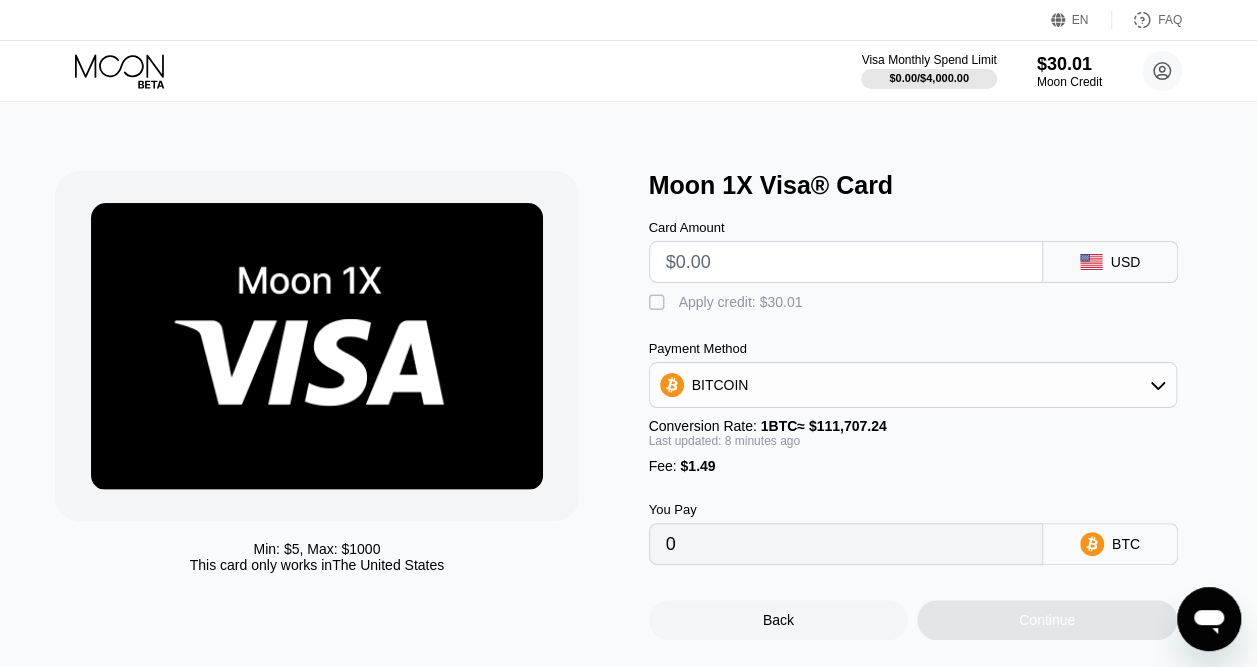 type on "0" 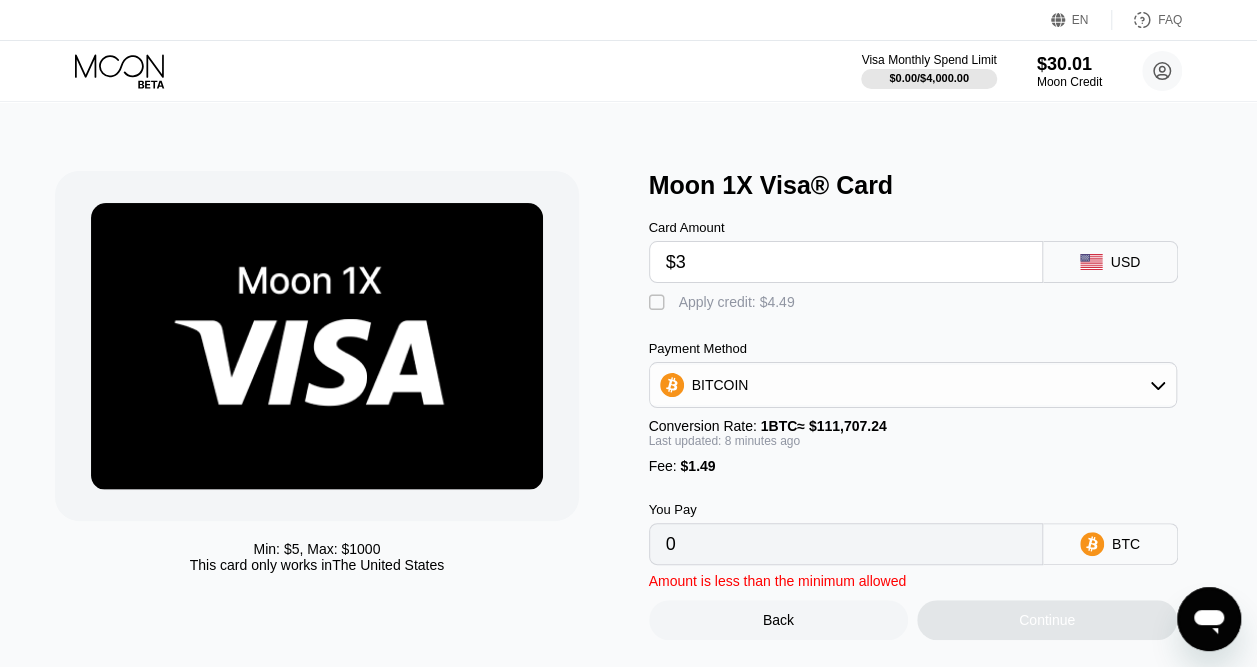 type on "0.00004018" 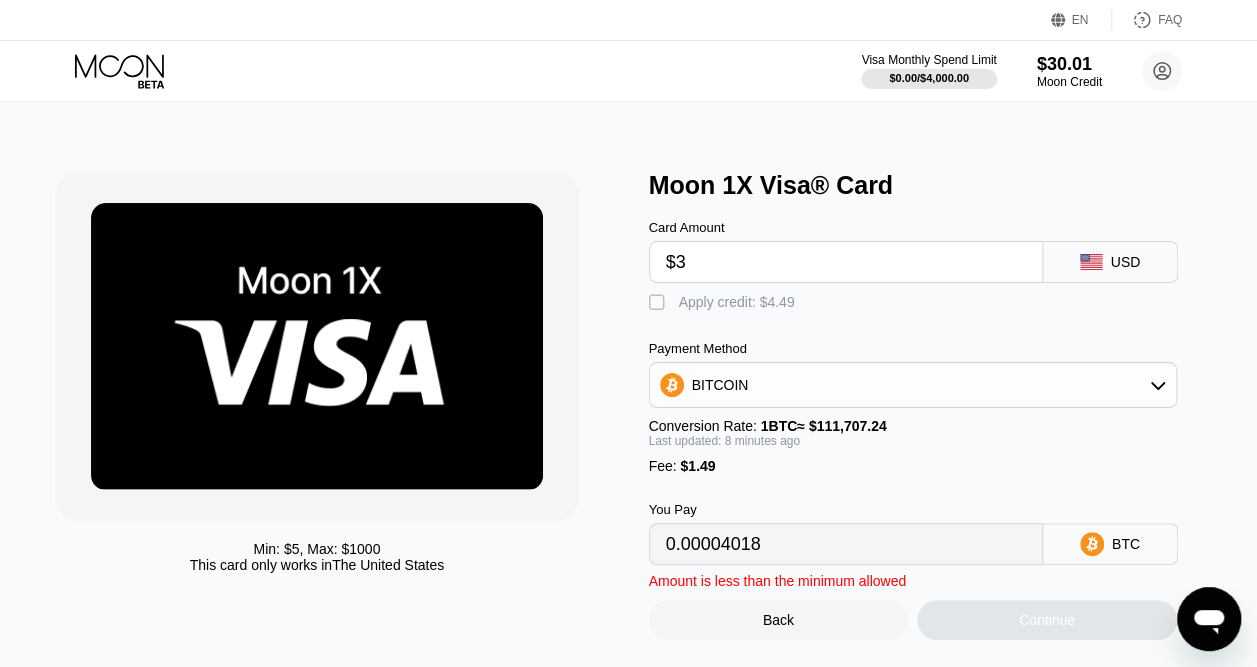 type on "$30" 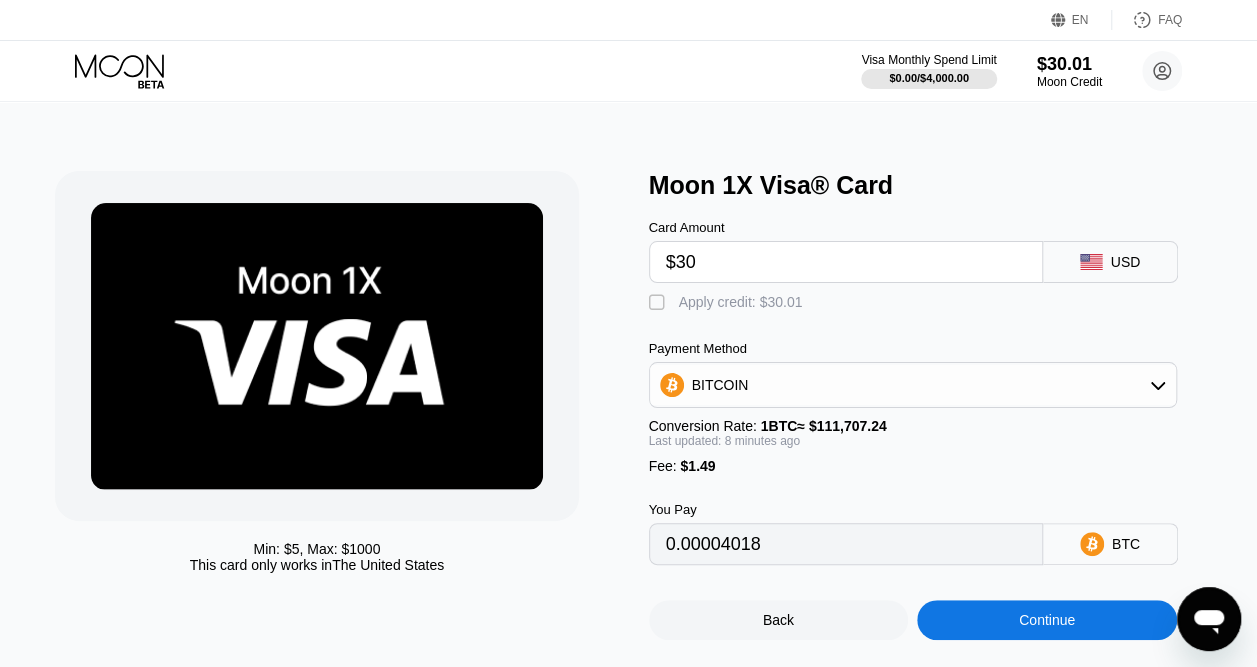 type on "0.00028177" 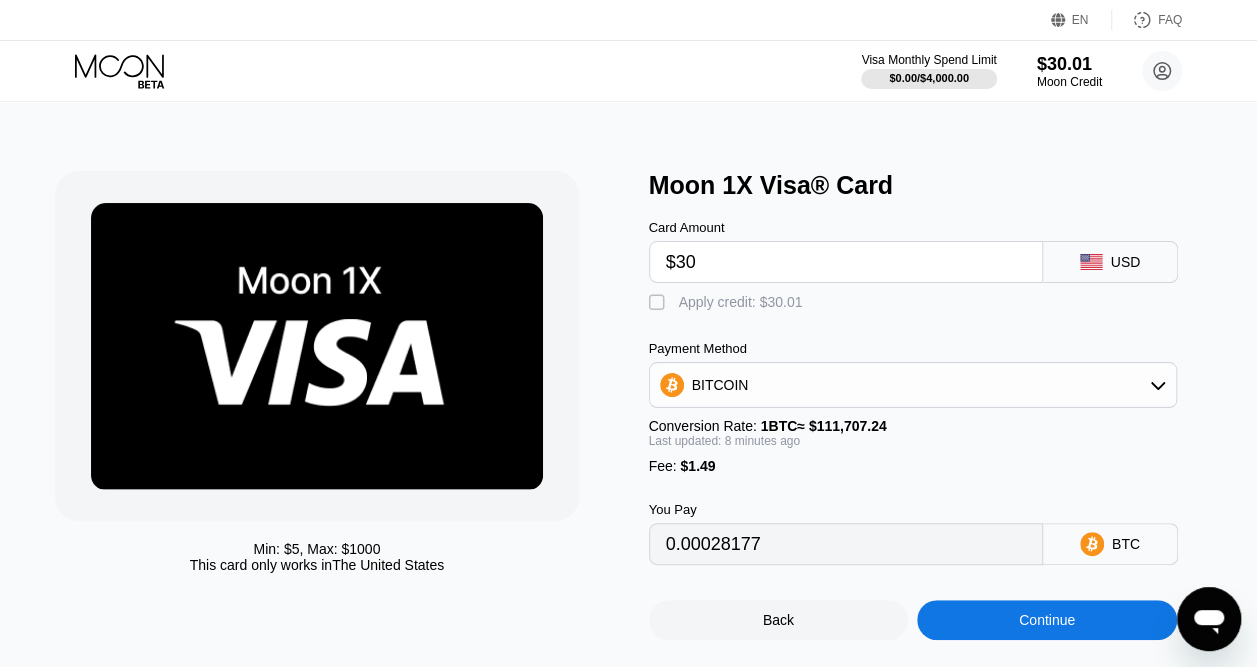 type on "$30" 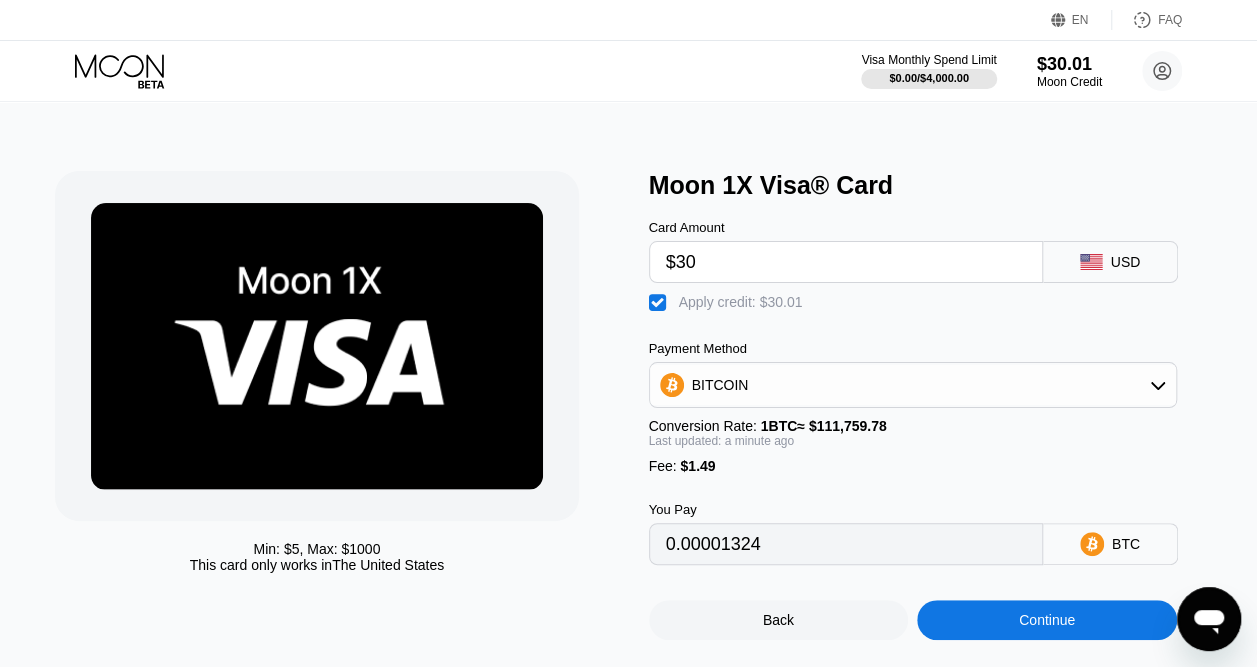 click on "$30" at bounding box center (846, 262) 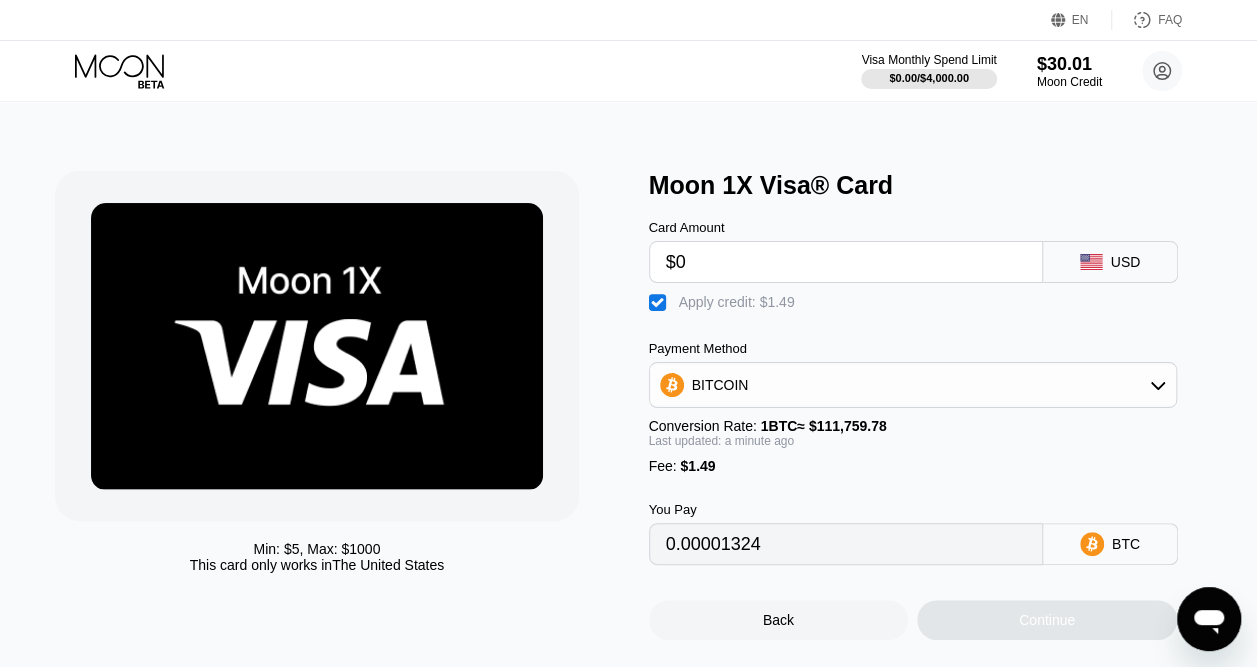 type on "0" 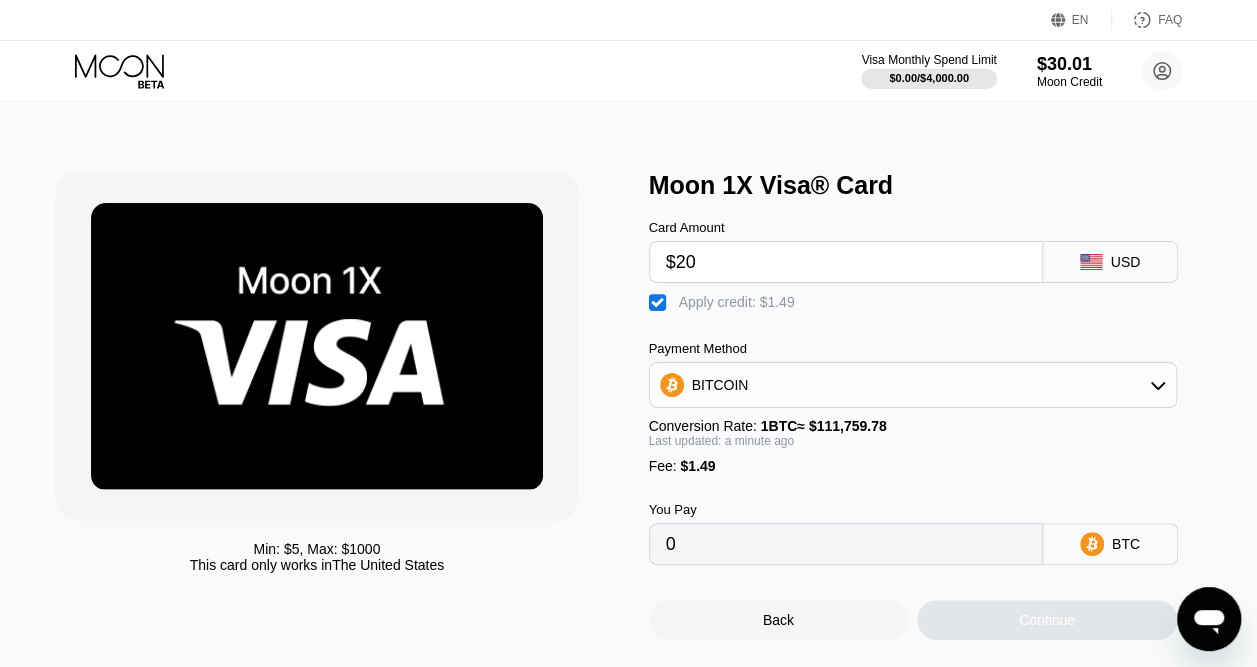 type on "$290" 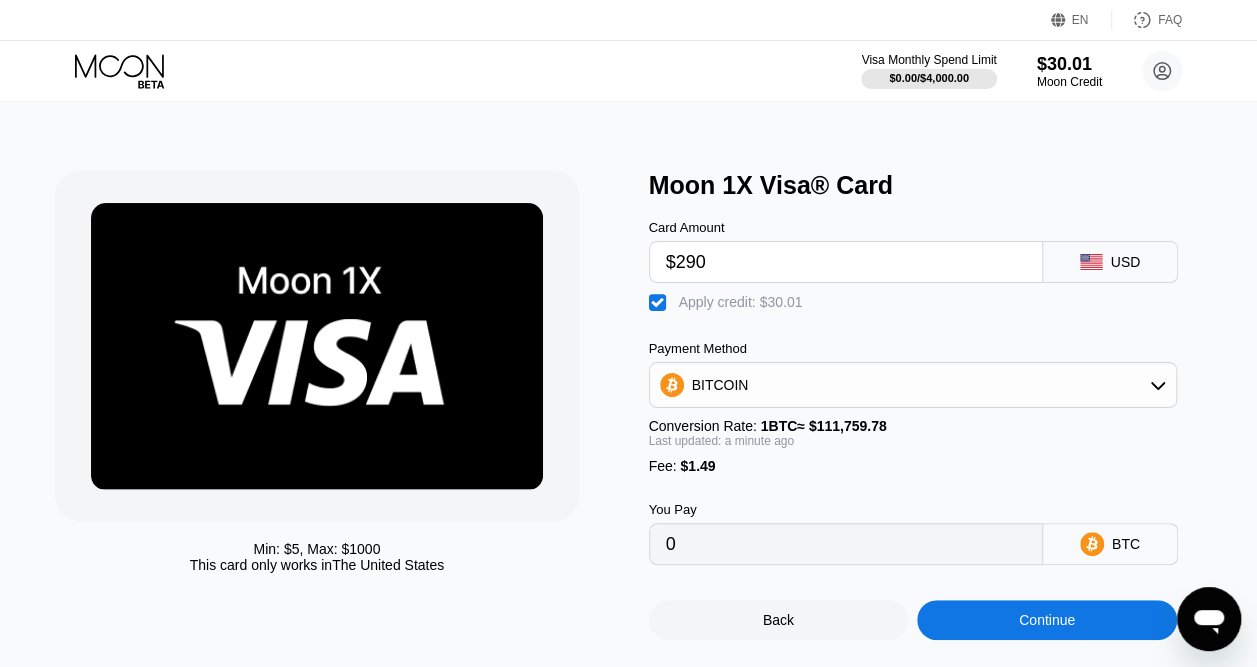 type on "0.00233966" 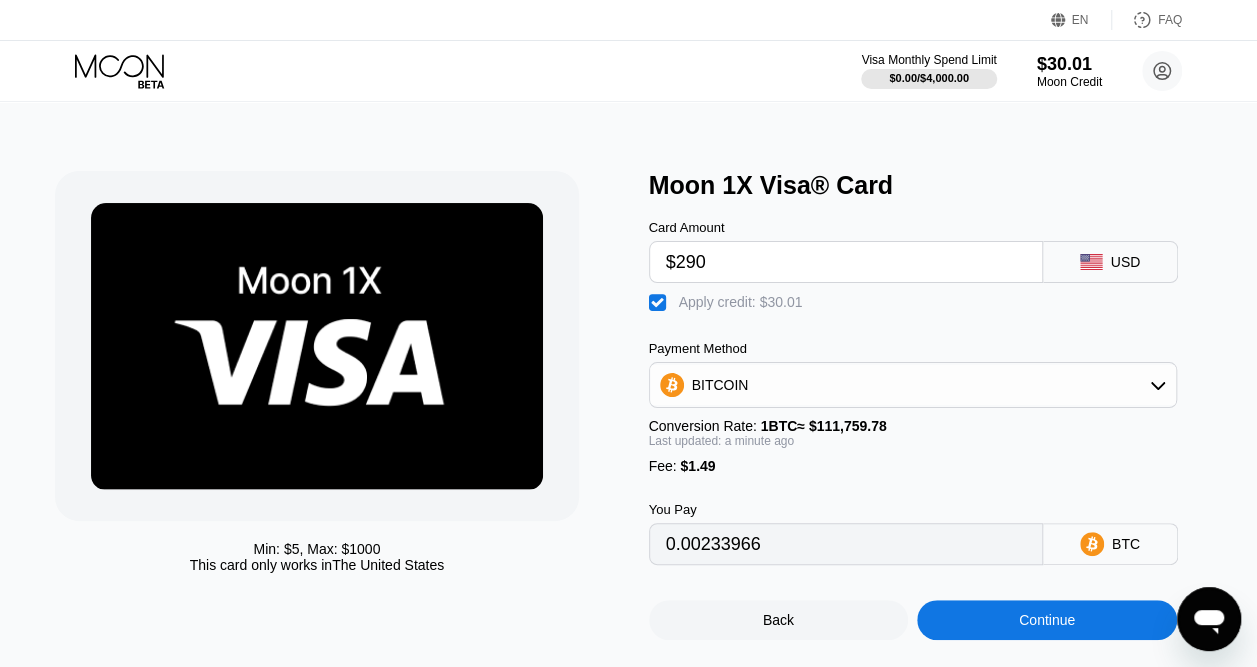 type on "$29" 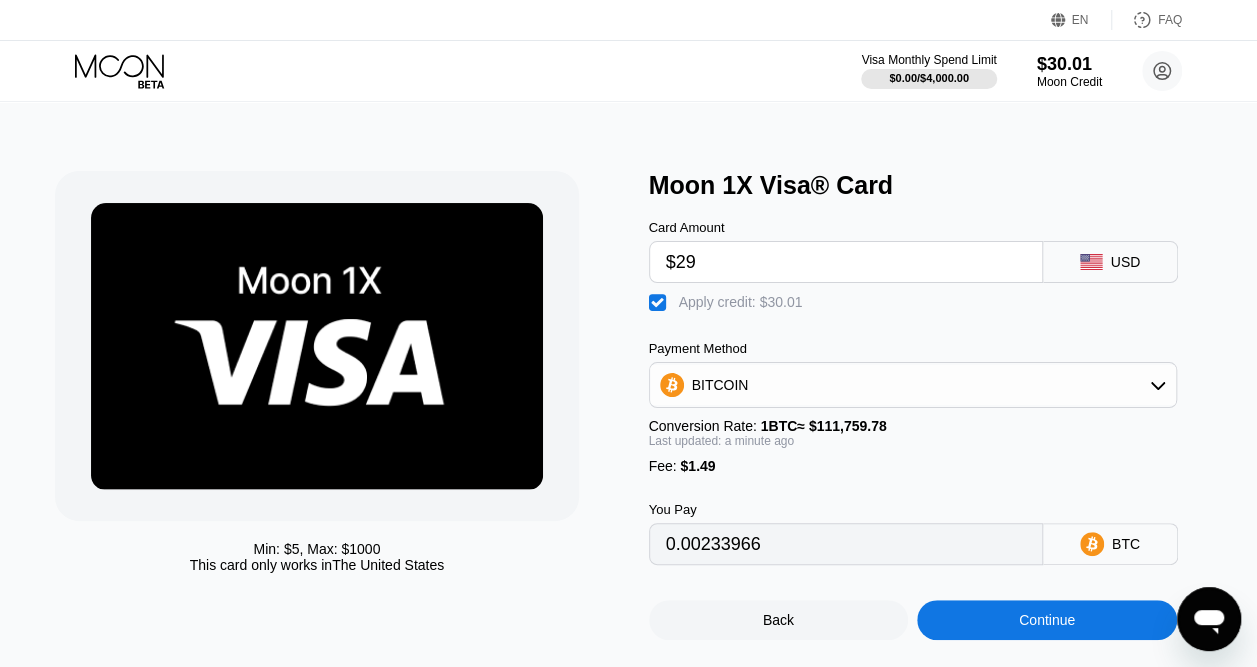 type on "0.00000429" 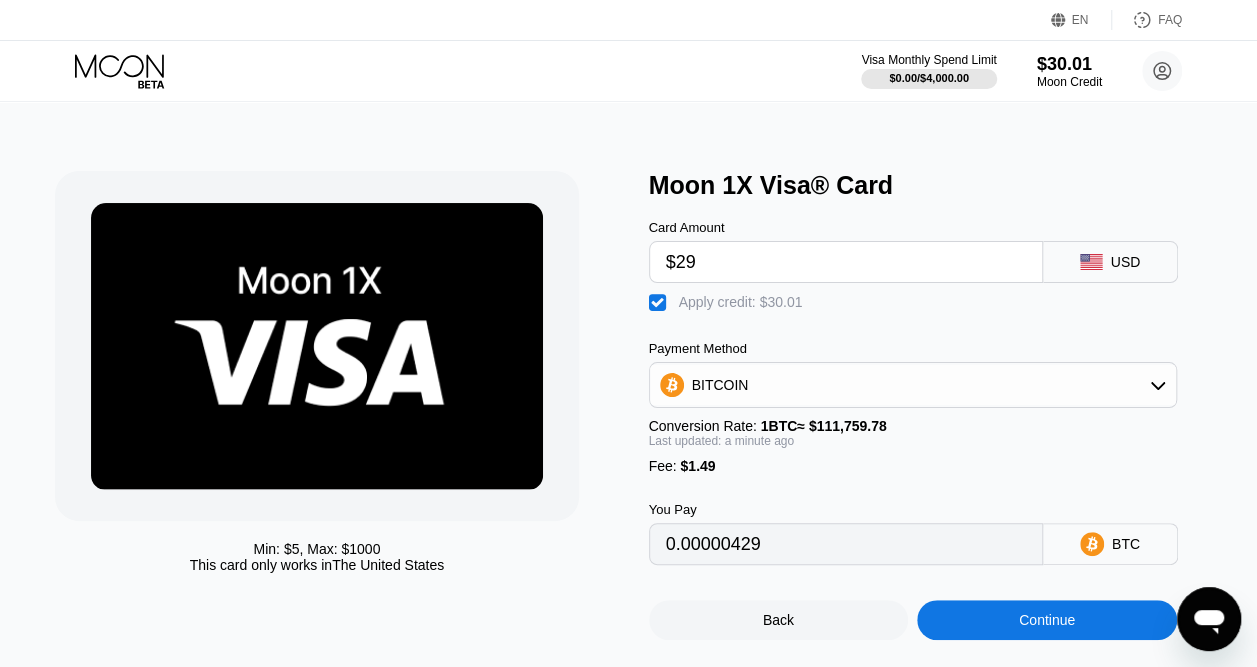 click on "Card Amount $29 USD  Apply credit: $30.01 Payment Method BITCOIN Conversion Rate:   1  BTC  ≈   $111,759.78 Last updated:   a minute ago Fee :   $1.49 You Pay 0.00000429 BTC" at bounding box center [935, 382] 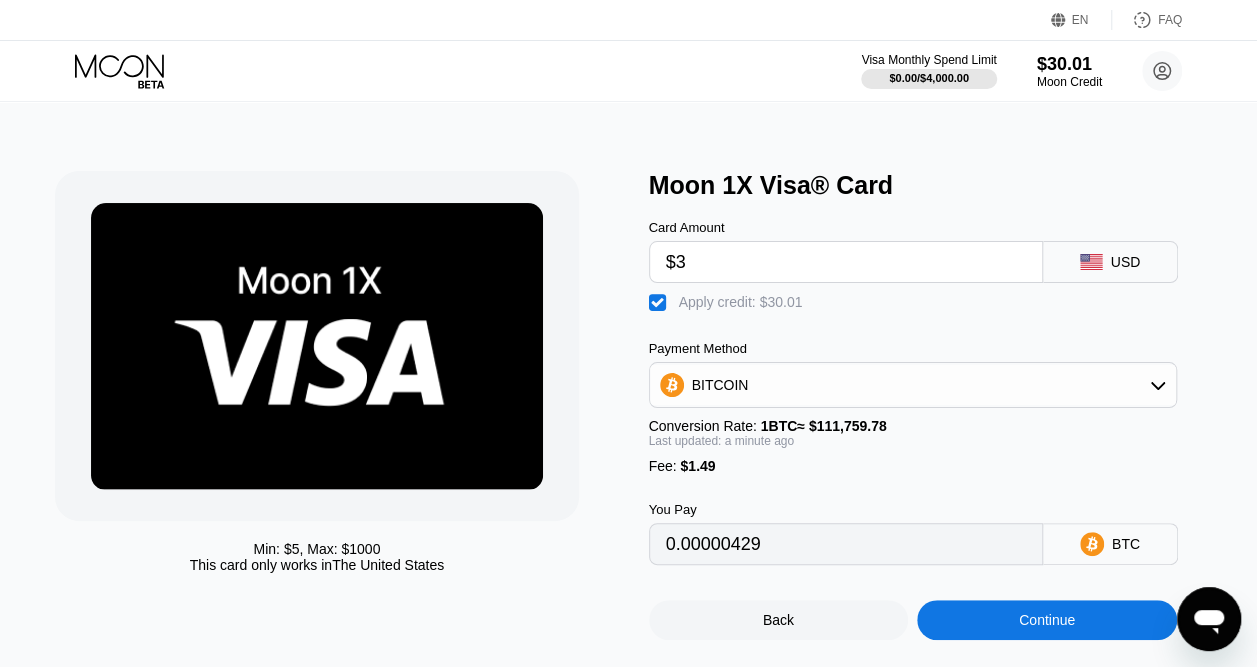 type on "$30" 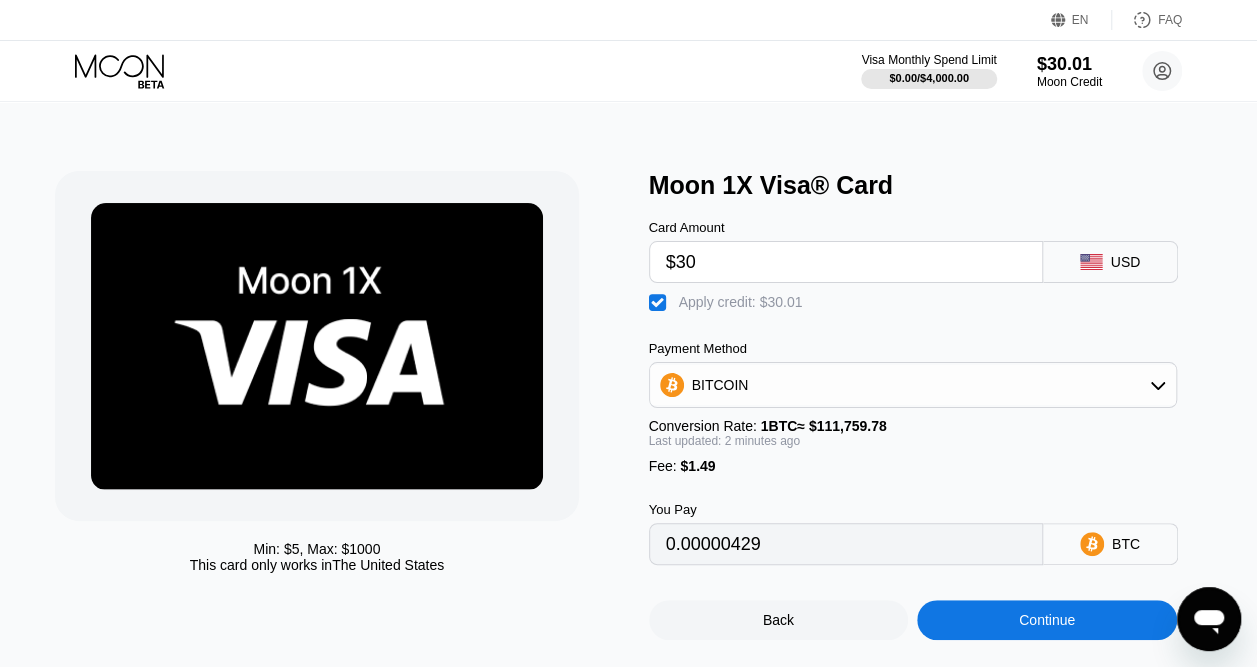 type on "0.00001324" 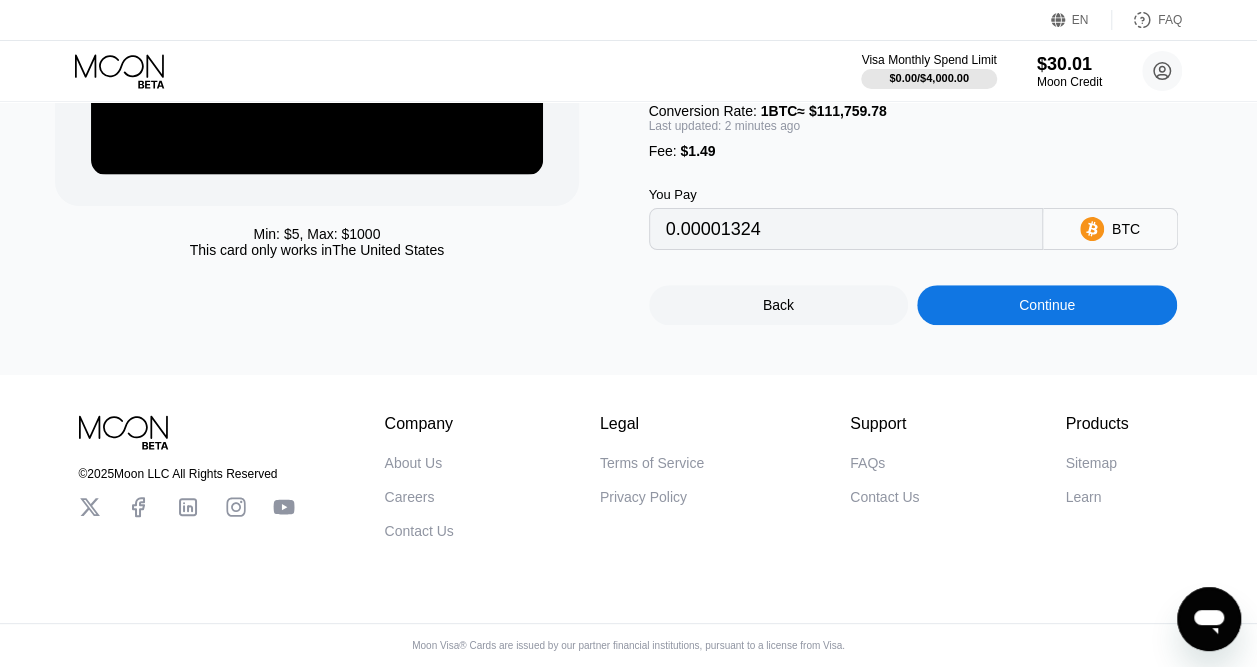 scroll, scrollTop: 346, scrollLeft: 0, axis: vertical 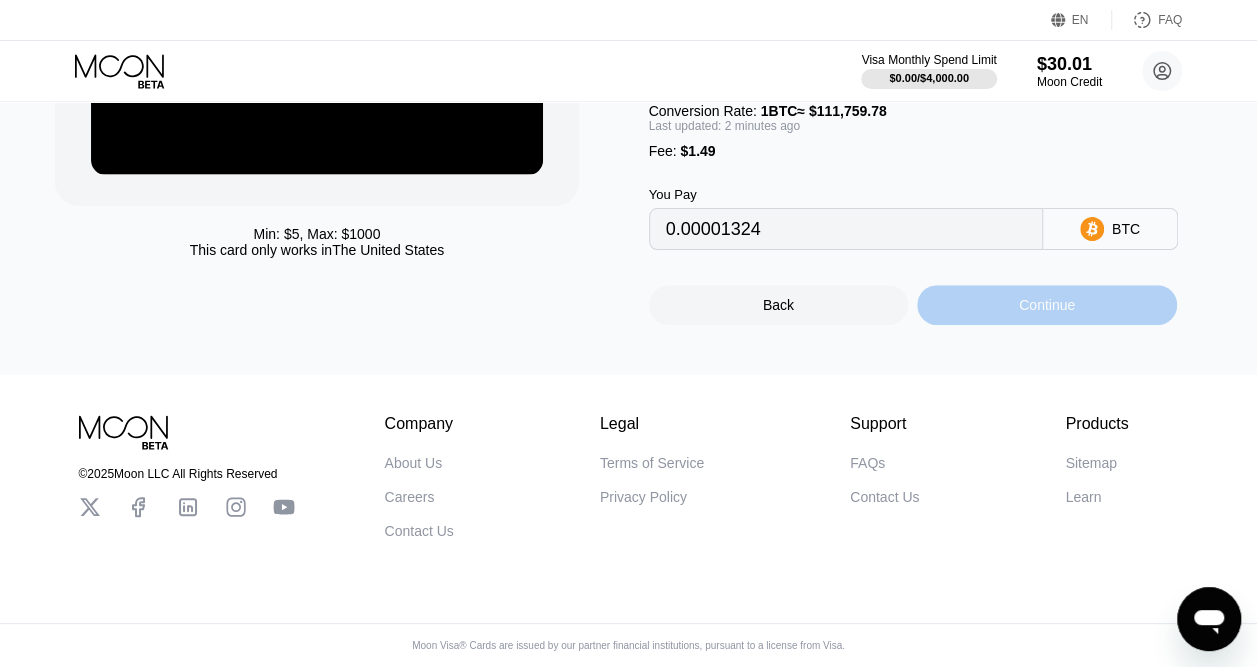 click on "Continue" at bounding box center [1047, 305] 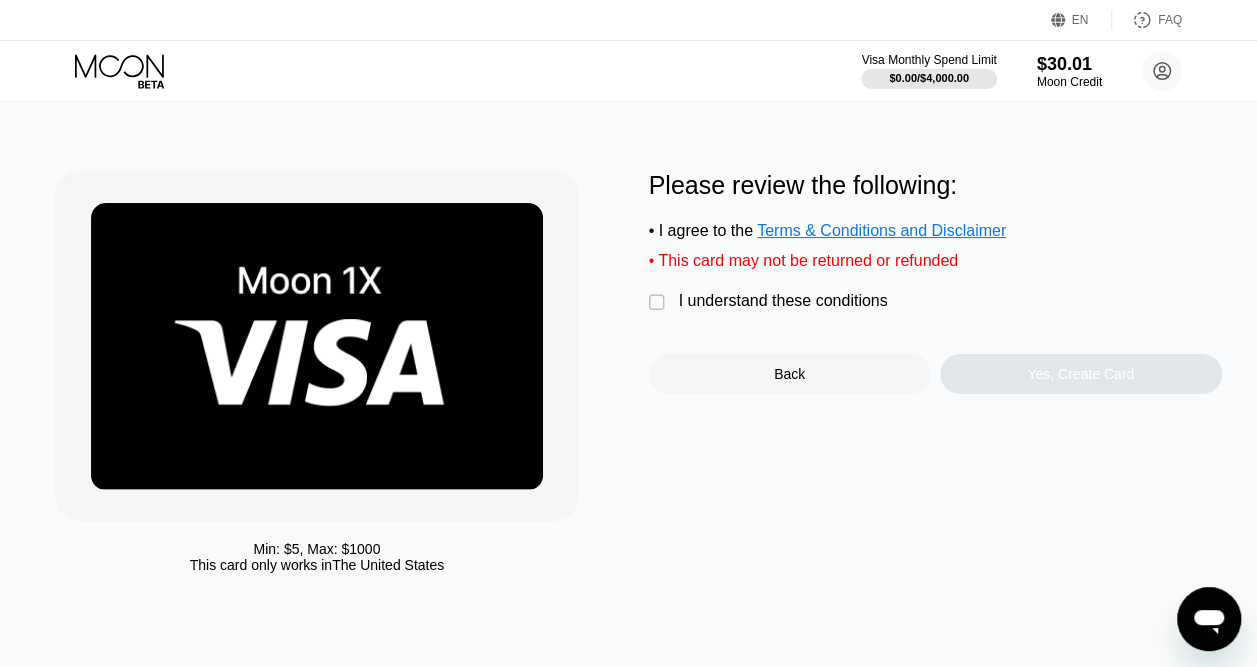scroll, scrollTop: 0, scrollLeft: 0, axis: both 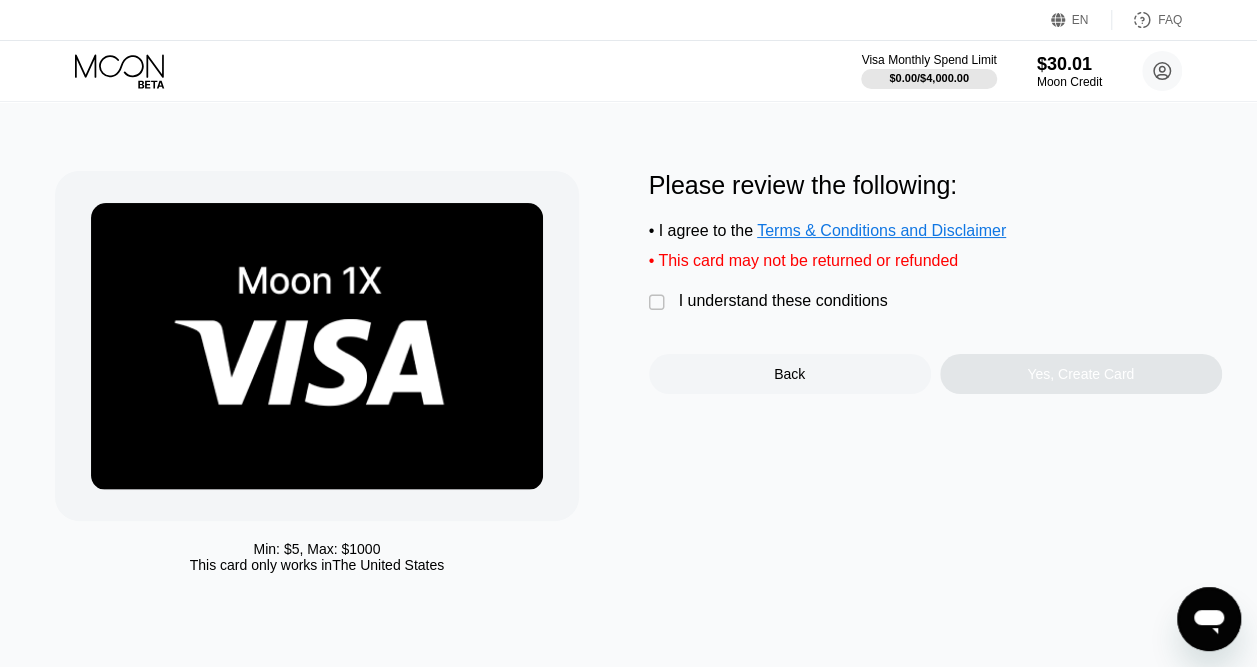 click on "" at bounding box center [659, 303] 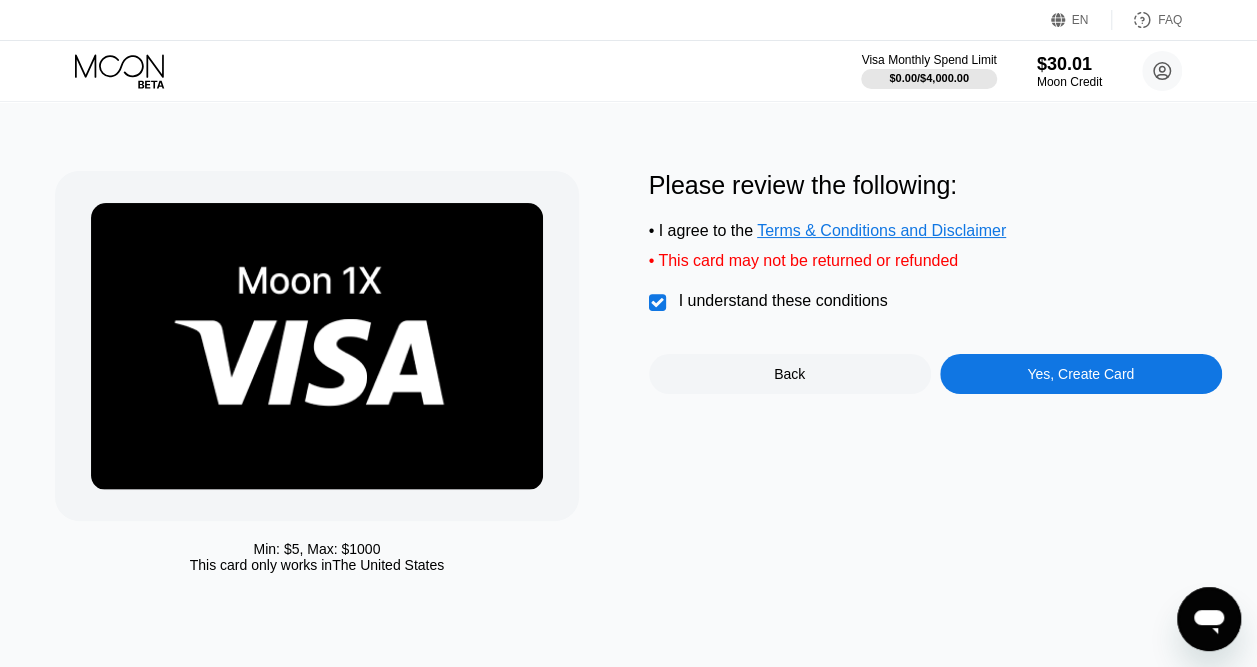 click on "Yes, Create Card" at bounding box center [1081, 374] 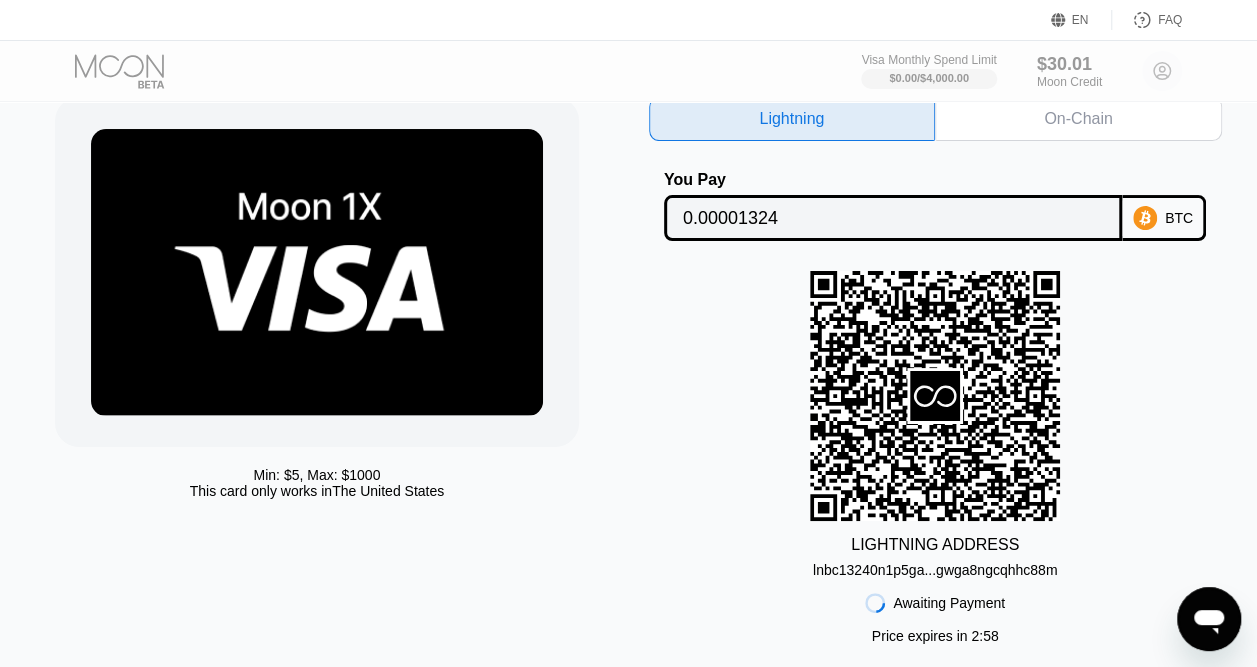 scroll, scrollTop: 293, scrollLeft: 0, axis: vertical 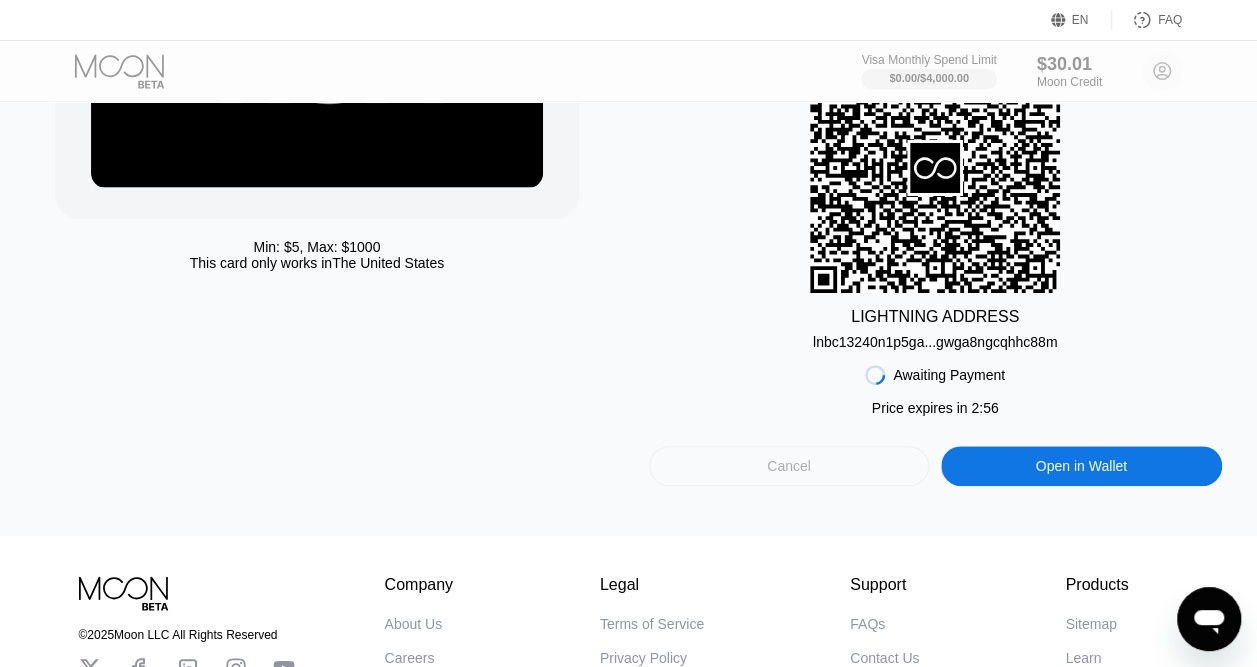 click on "Cancel" at bounding box center (789, 466) 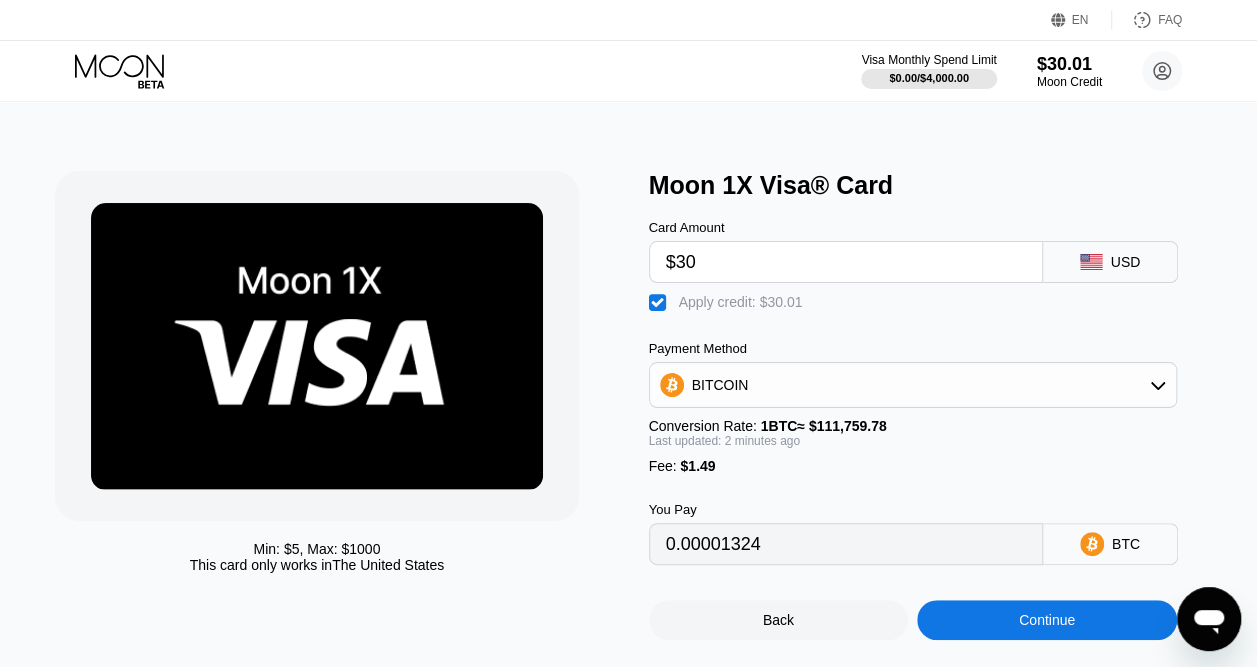scroll, scrollTop: 0, scrollLeft: 0, axis: both 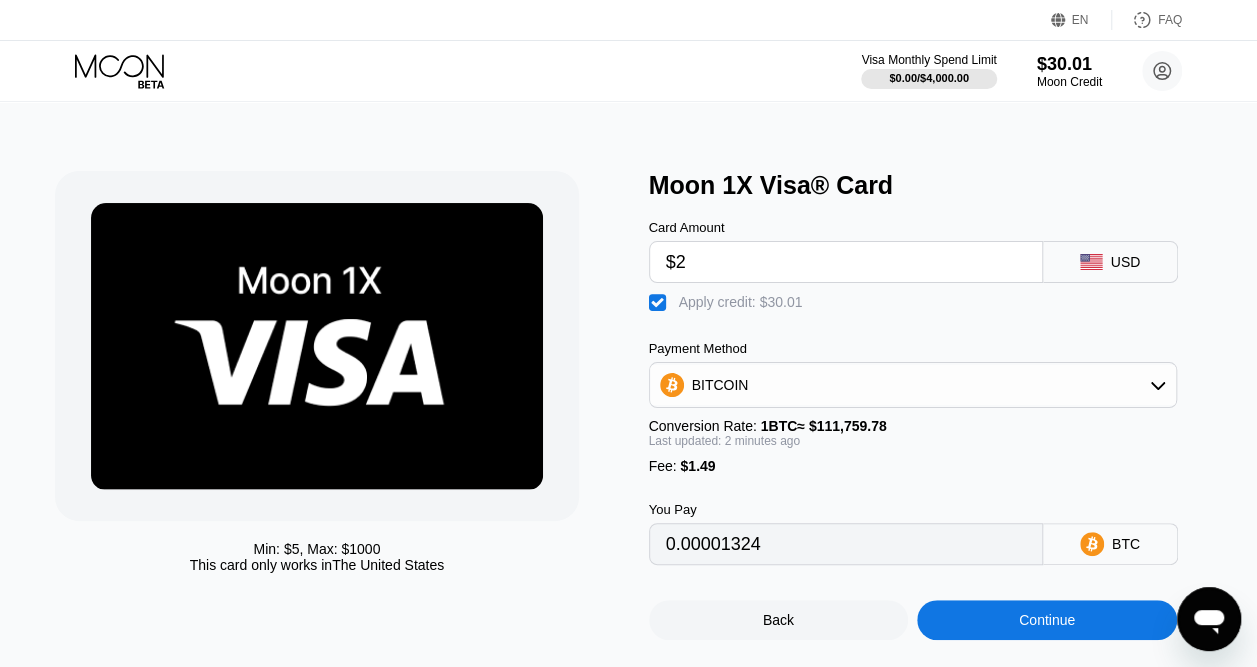 type on "$29" 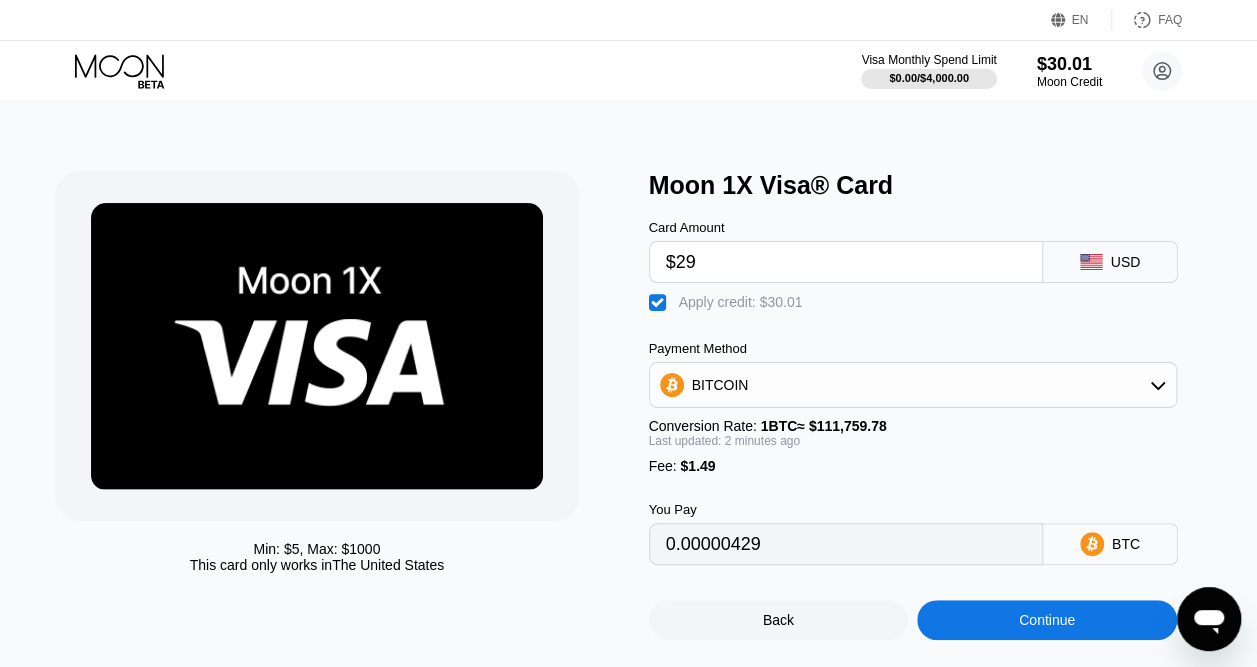 type on "0.00000429" 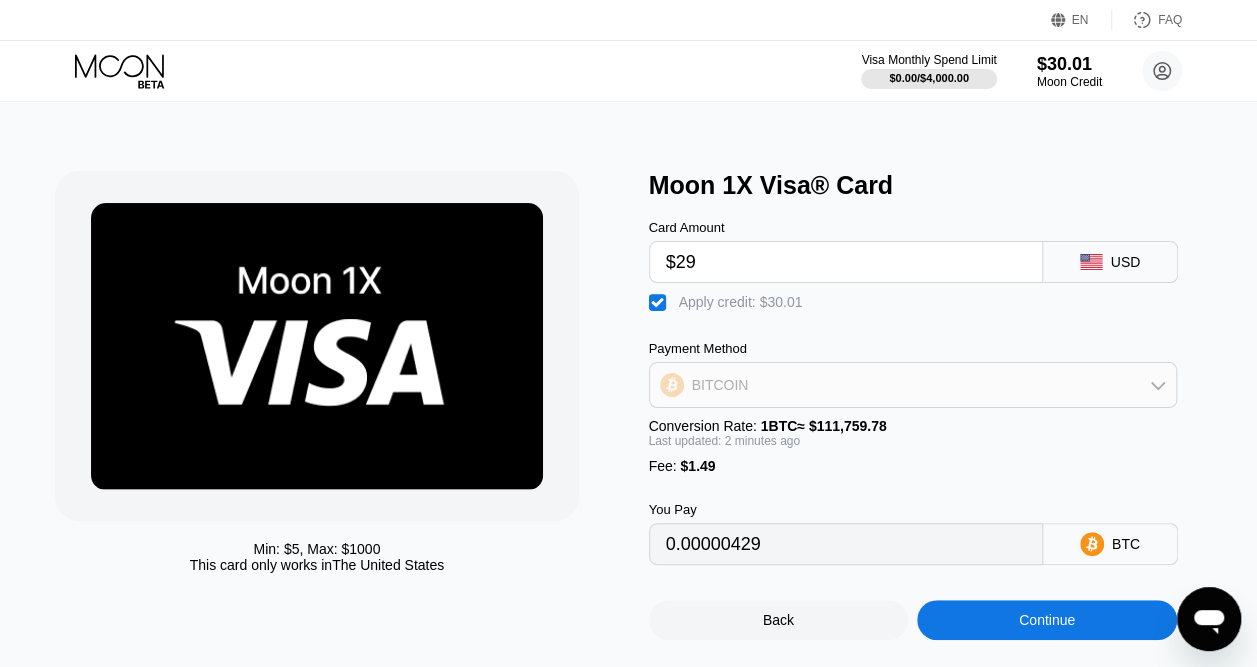 click on "BITCOIN" at bounding box center [913, 385] 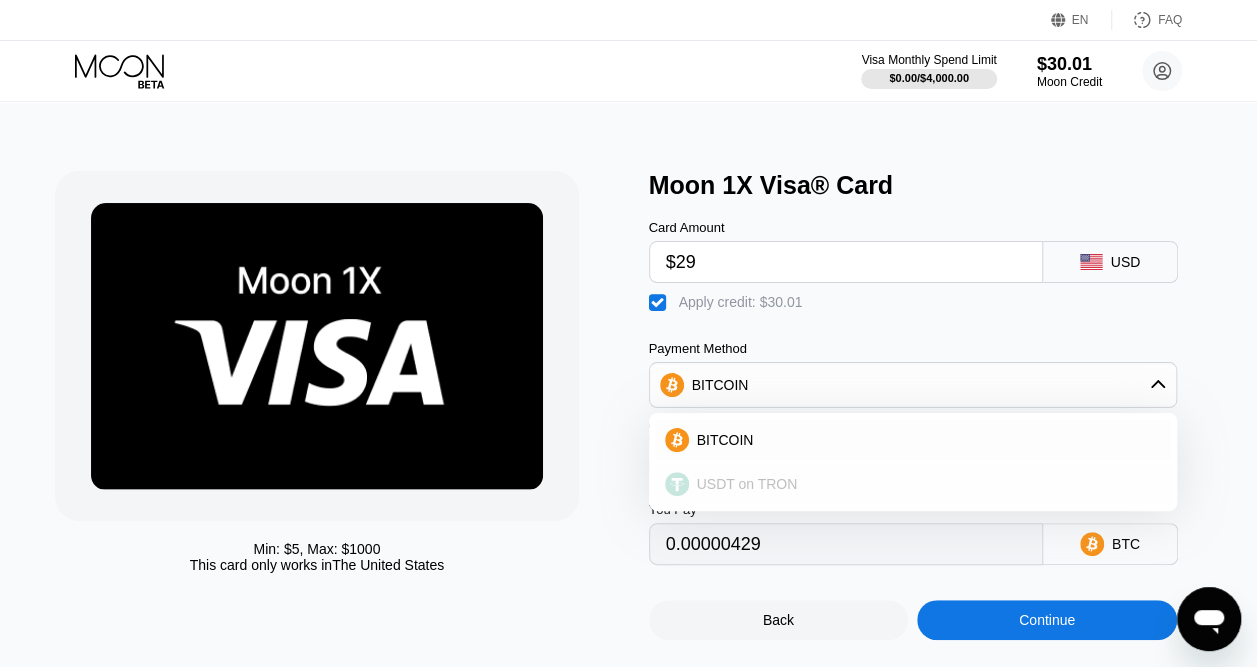 click on "USDT on TRON" at bounding box center (747, 484) 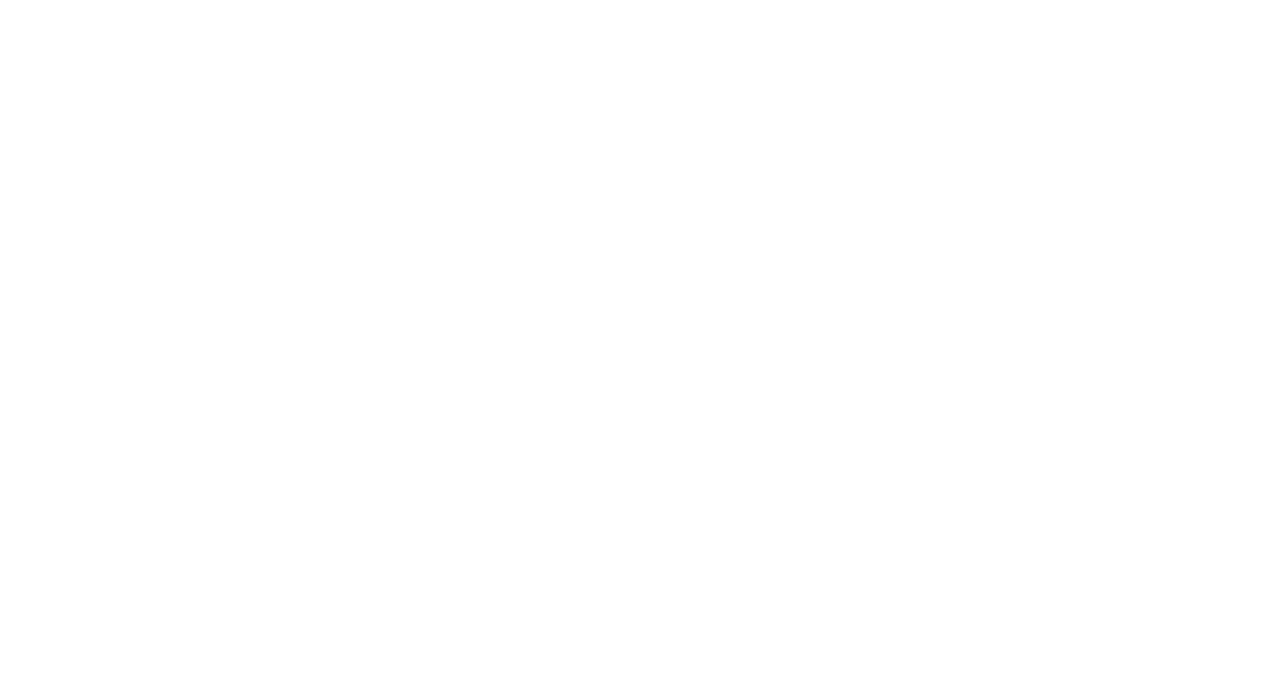 scroll, scrollTop: 0, scrollLeft: 0, axis: both 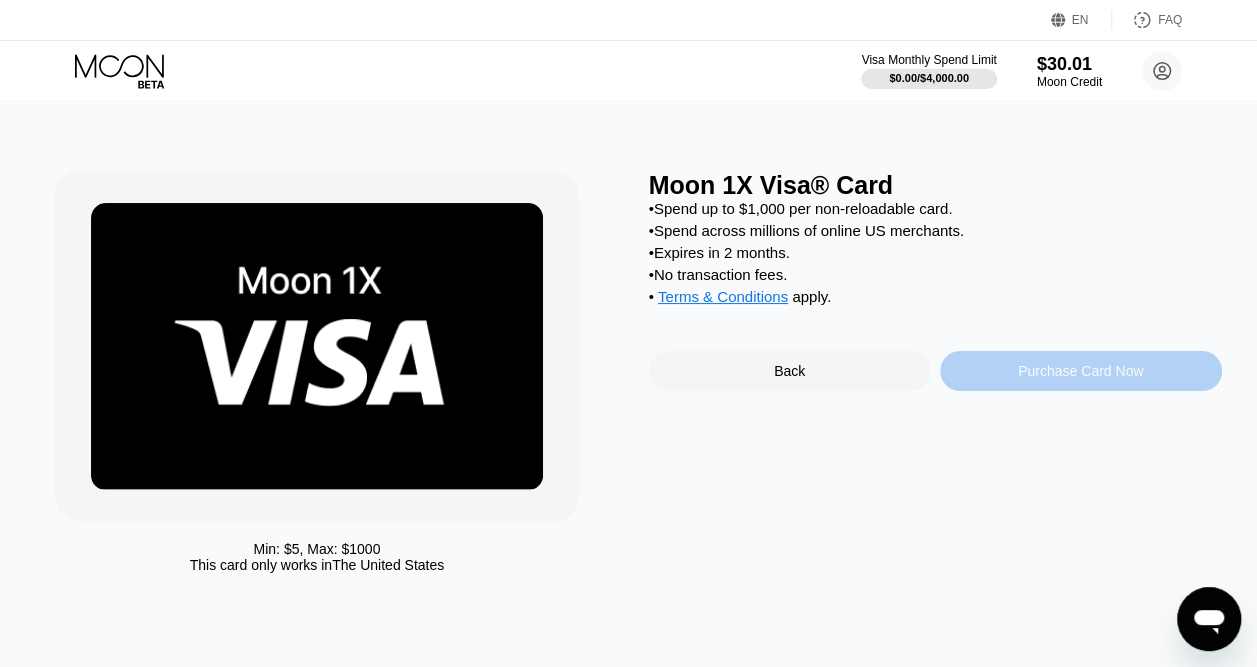 click on "Purchase Card Now" at bounding box center [1081, 371] 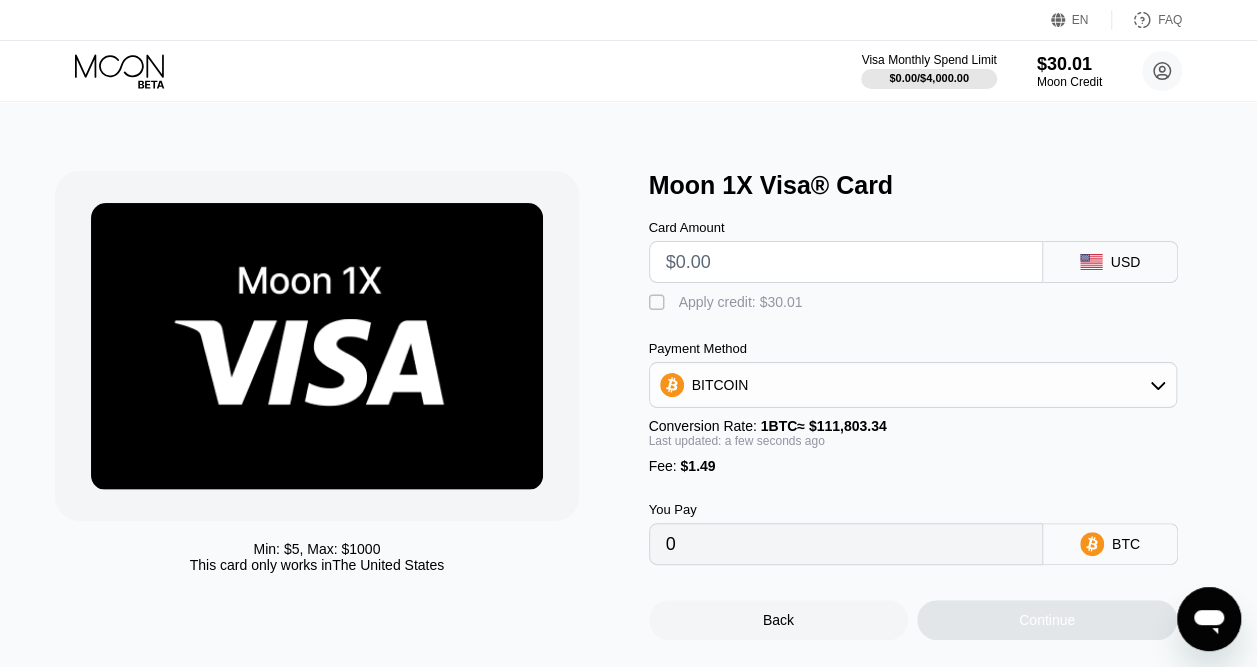 click on "" at bounding box center [659, 303] 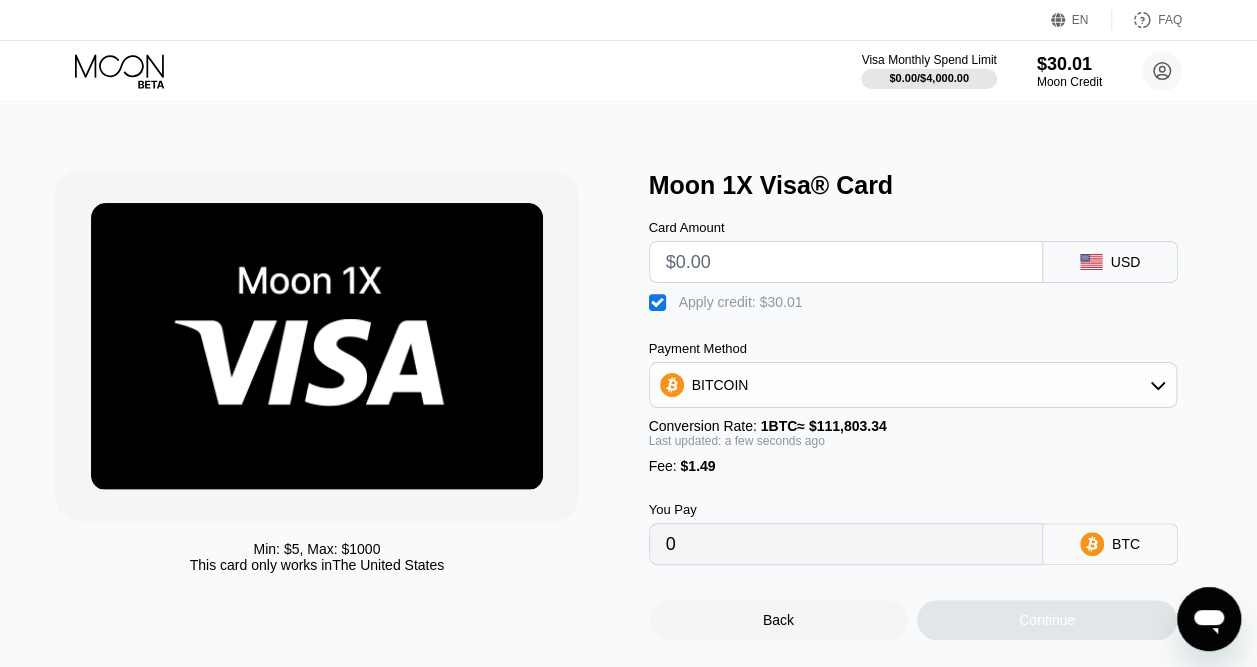 click at bounding box center (846, 262) 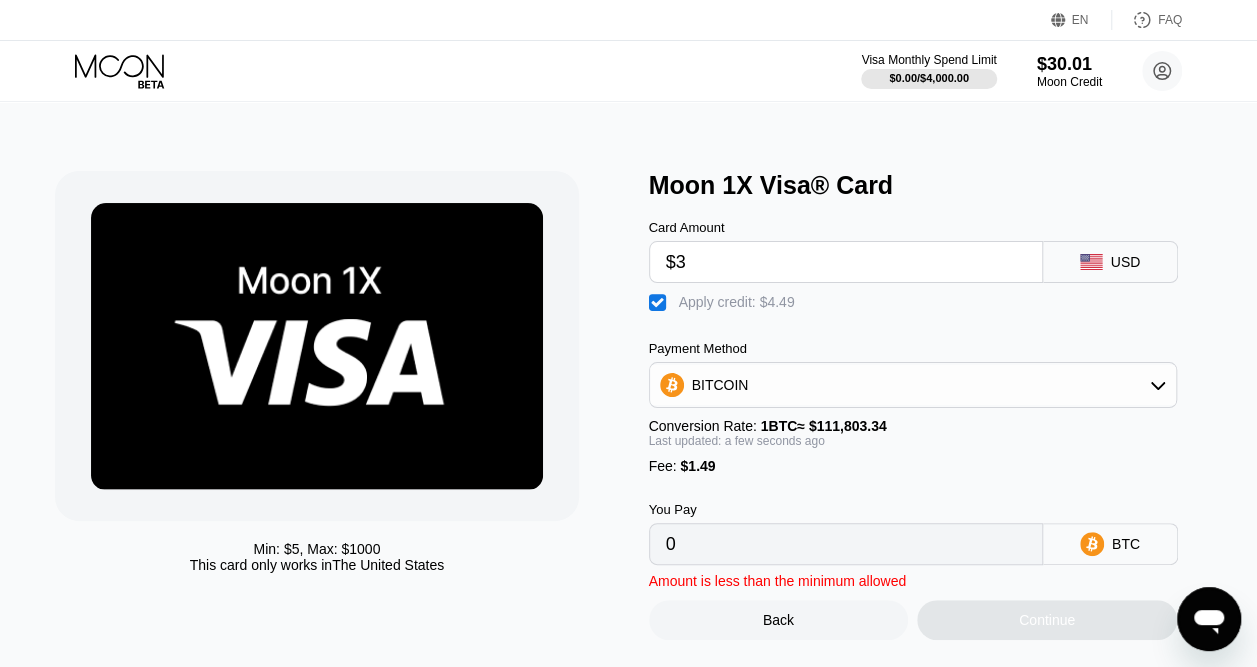 type on "$30" 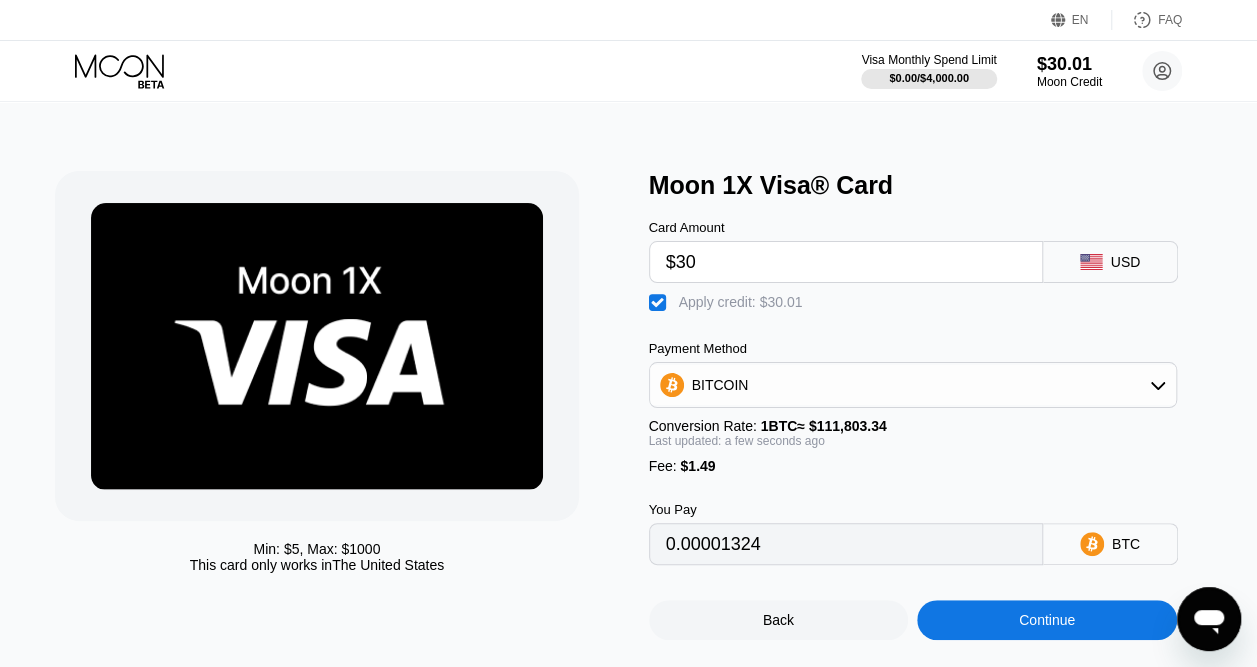 type on "0.00001324" 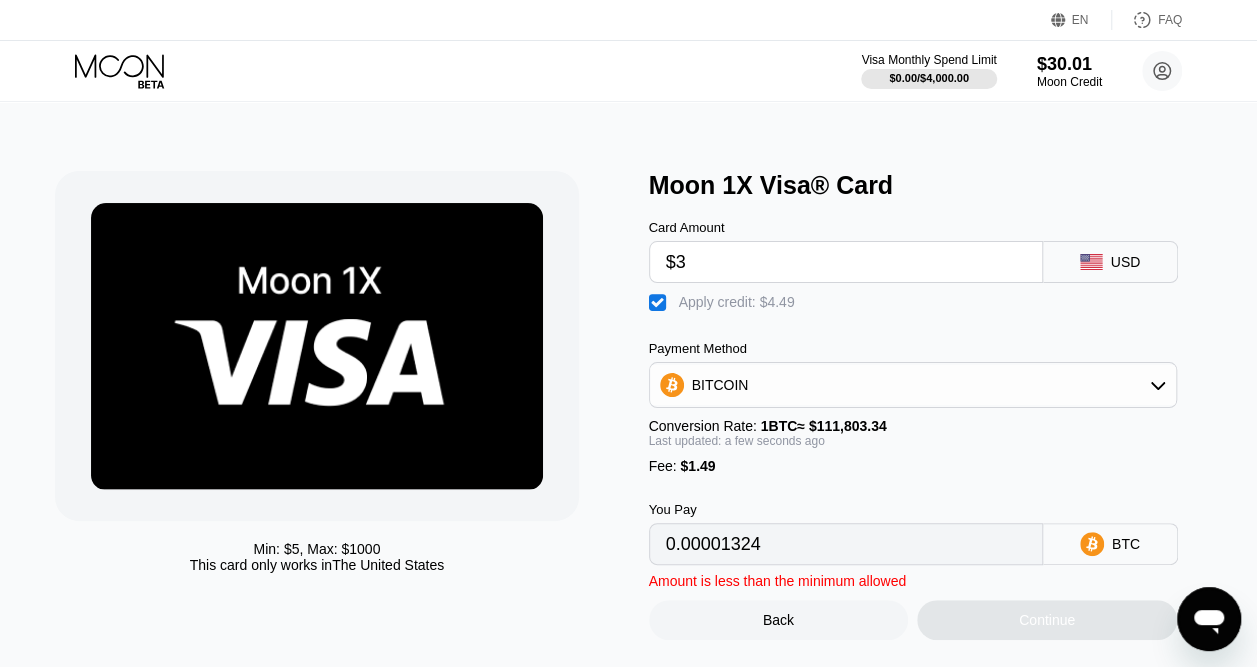type on "0" 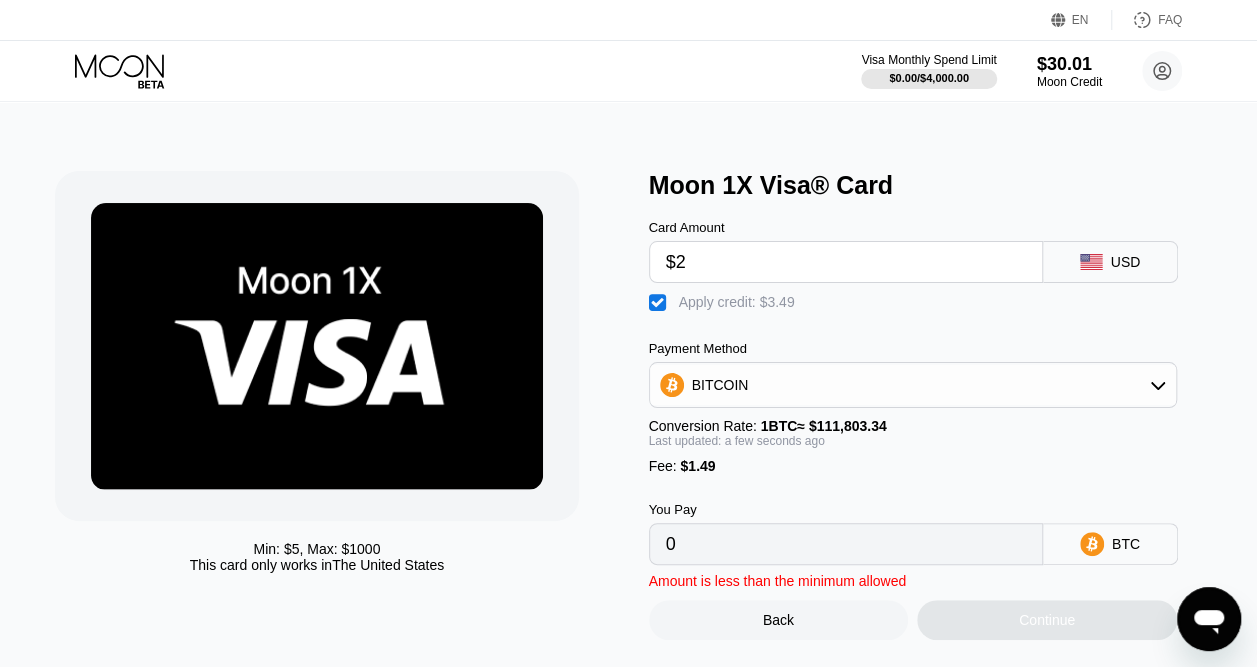 type on "$29" 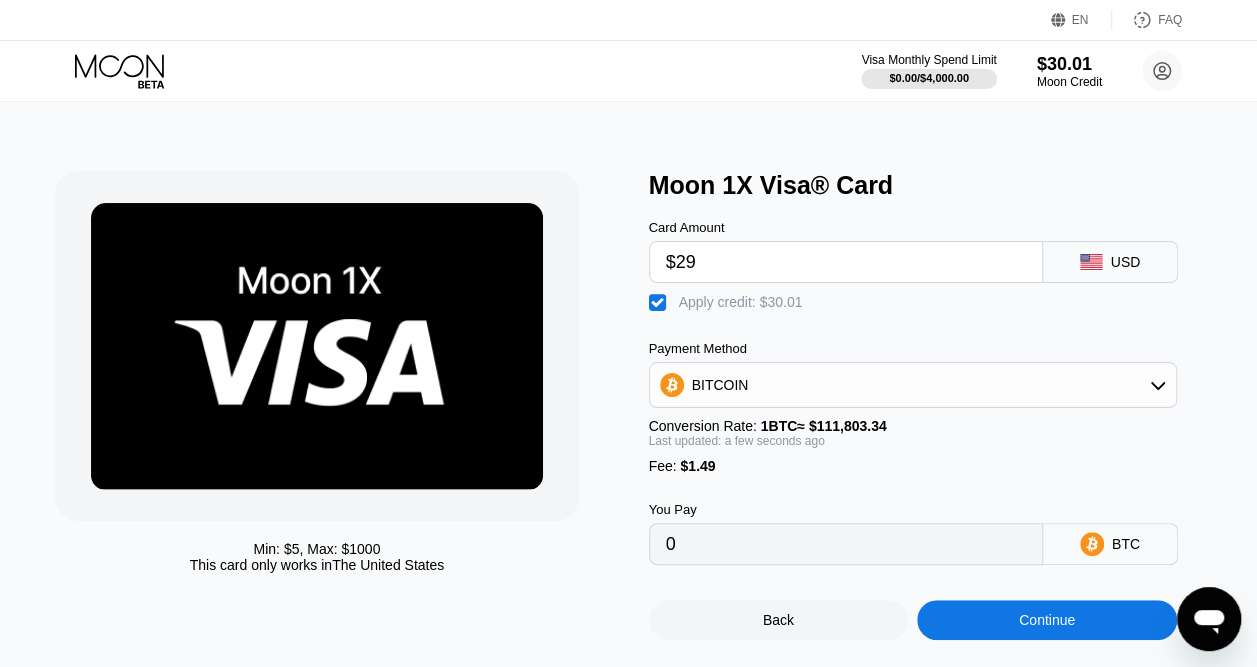 type on "0.0000043" 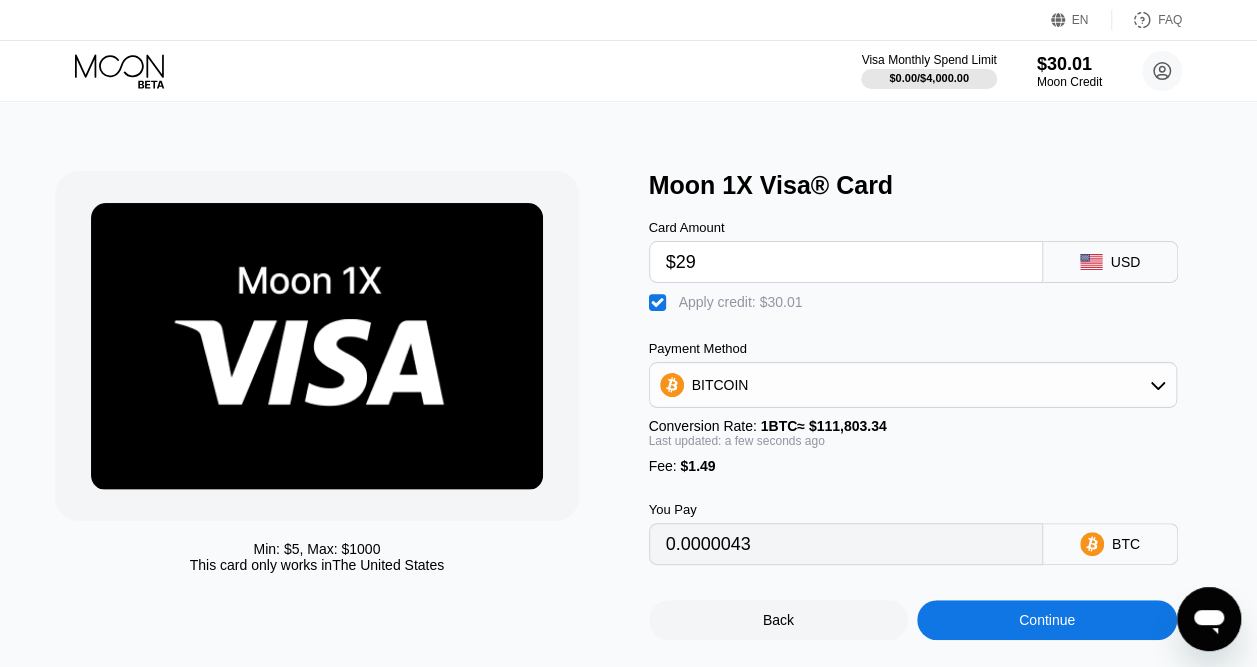 type on "$2" 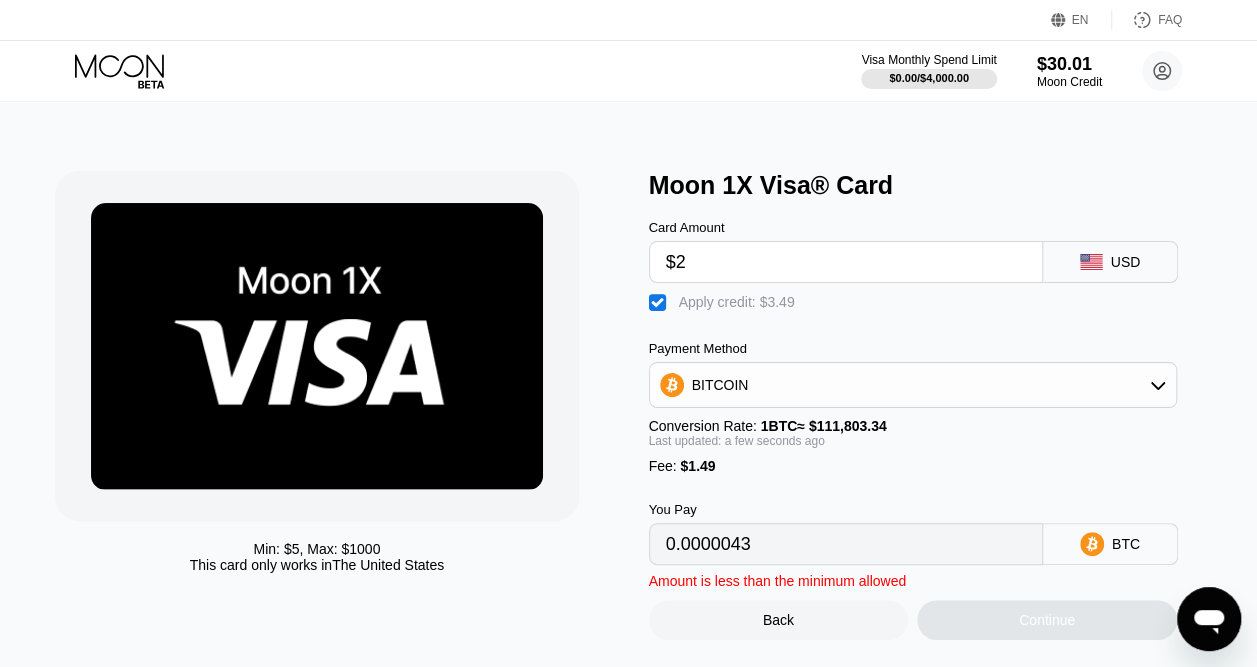 type on "0" 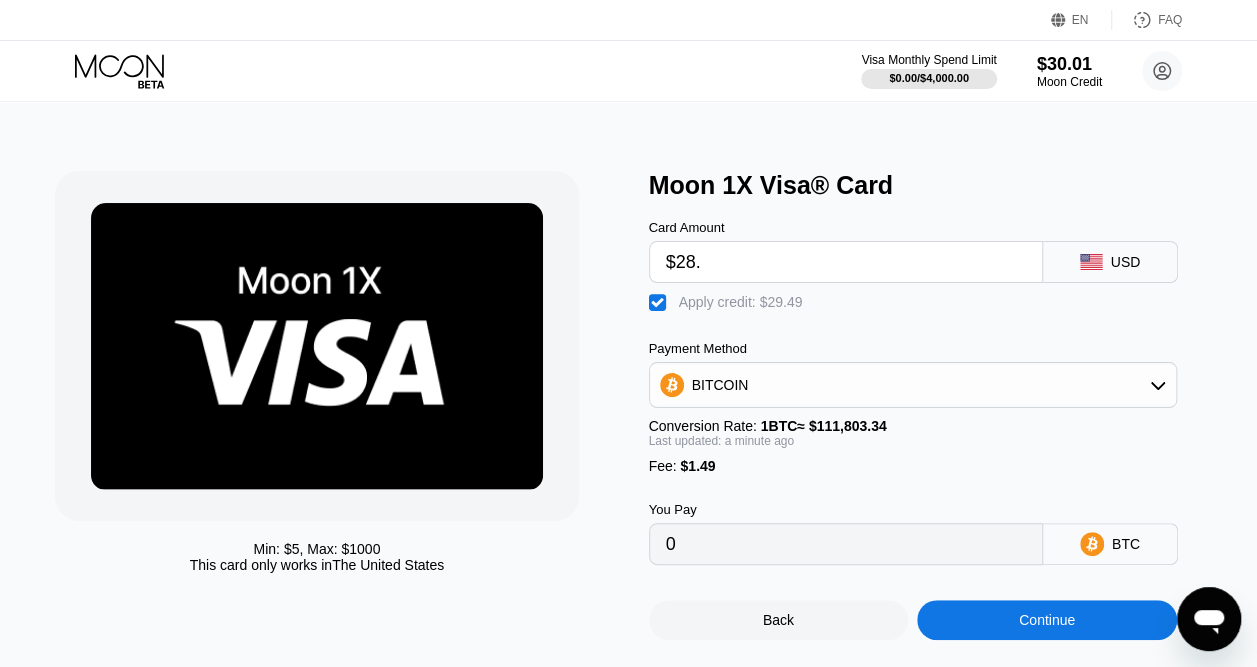 type on "$28.9" 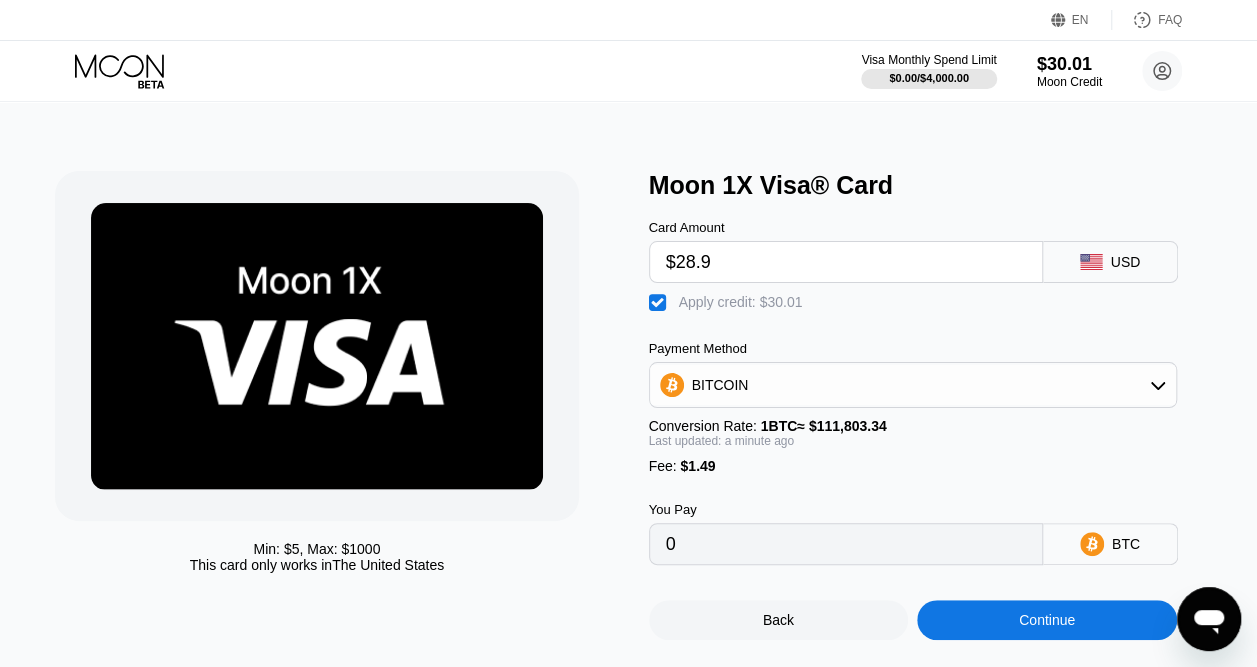 type on "0.0000034" 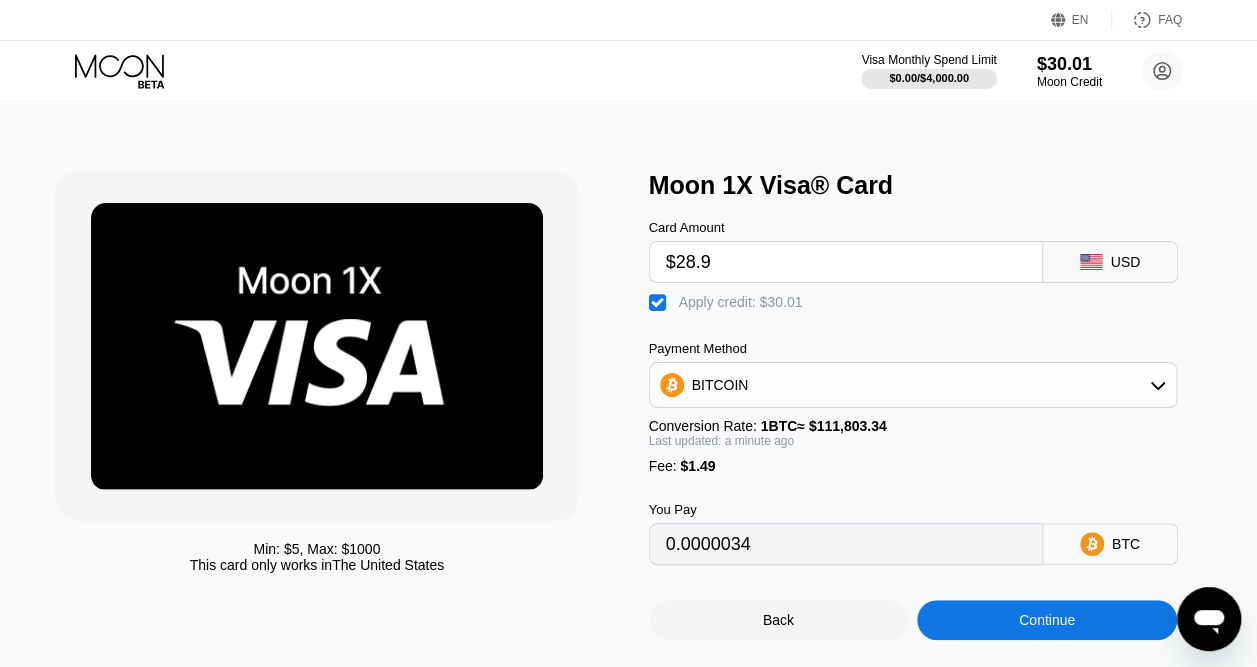 type on "$28.99" 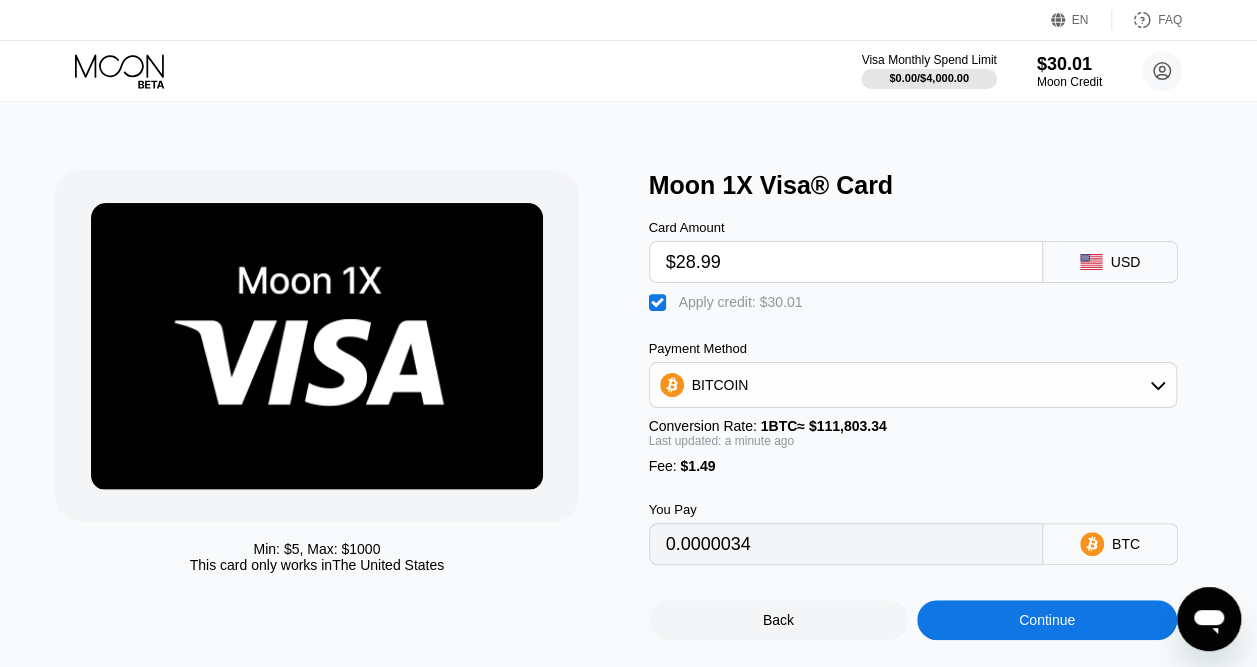 type on "0.00000421" 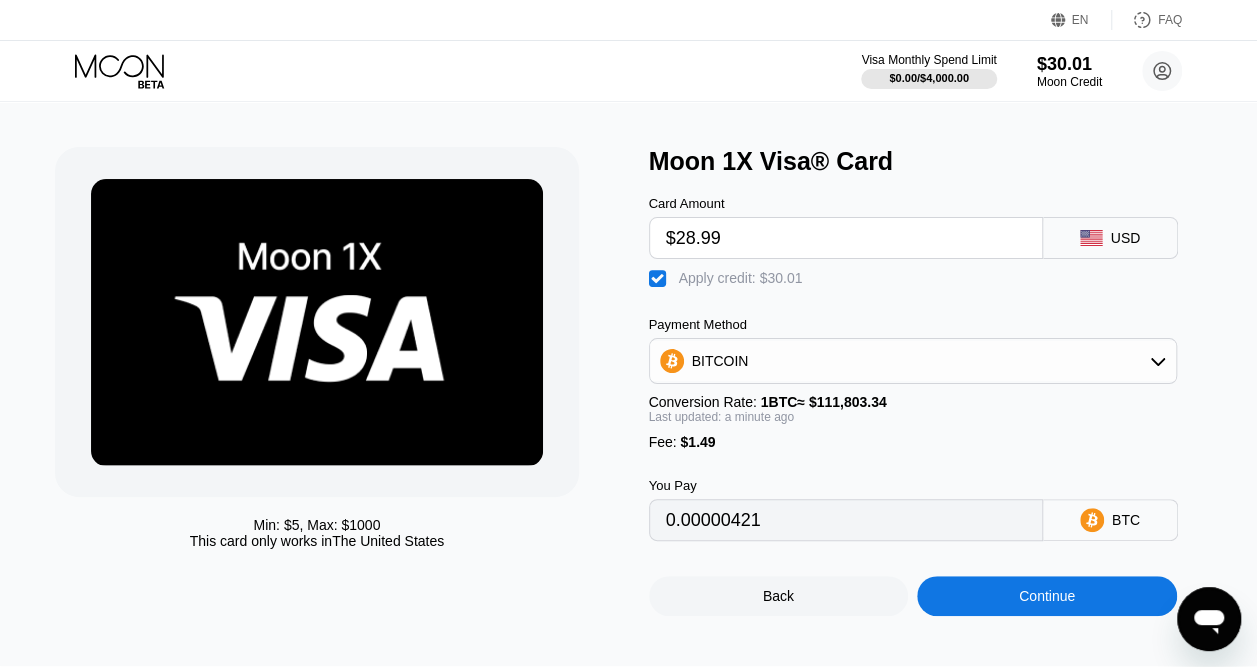 scroll, scrollTop: 0, scrollLeft: 0, axis: both 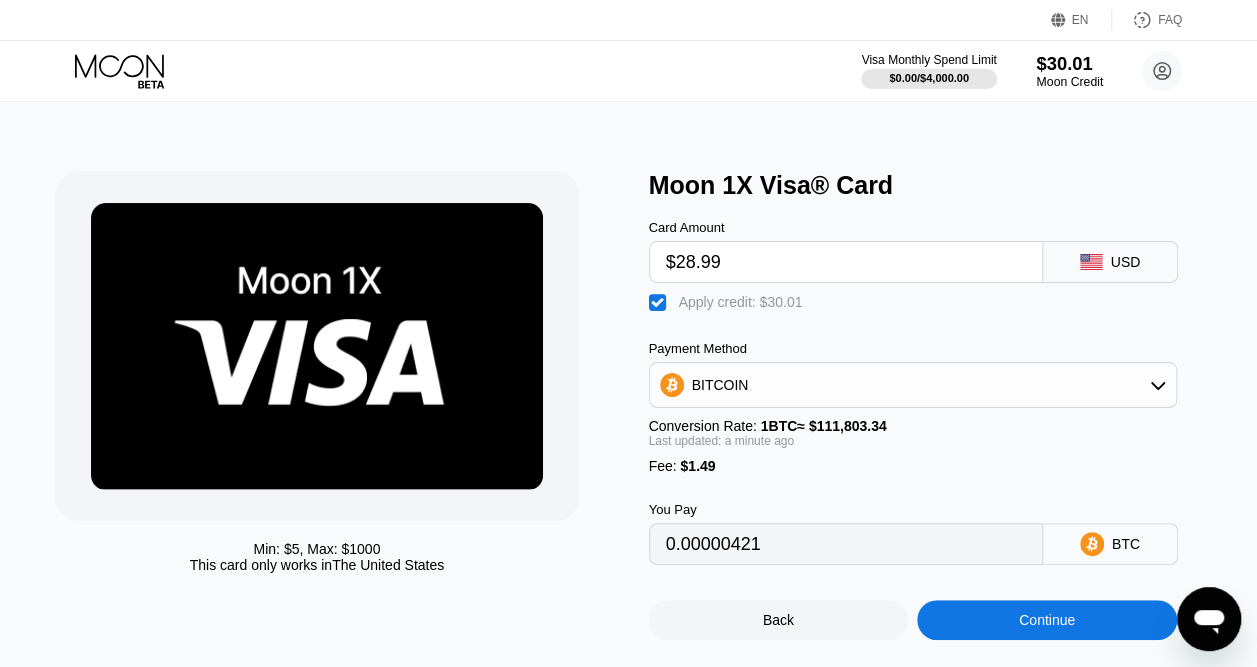 type on "$28.99" 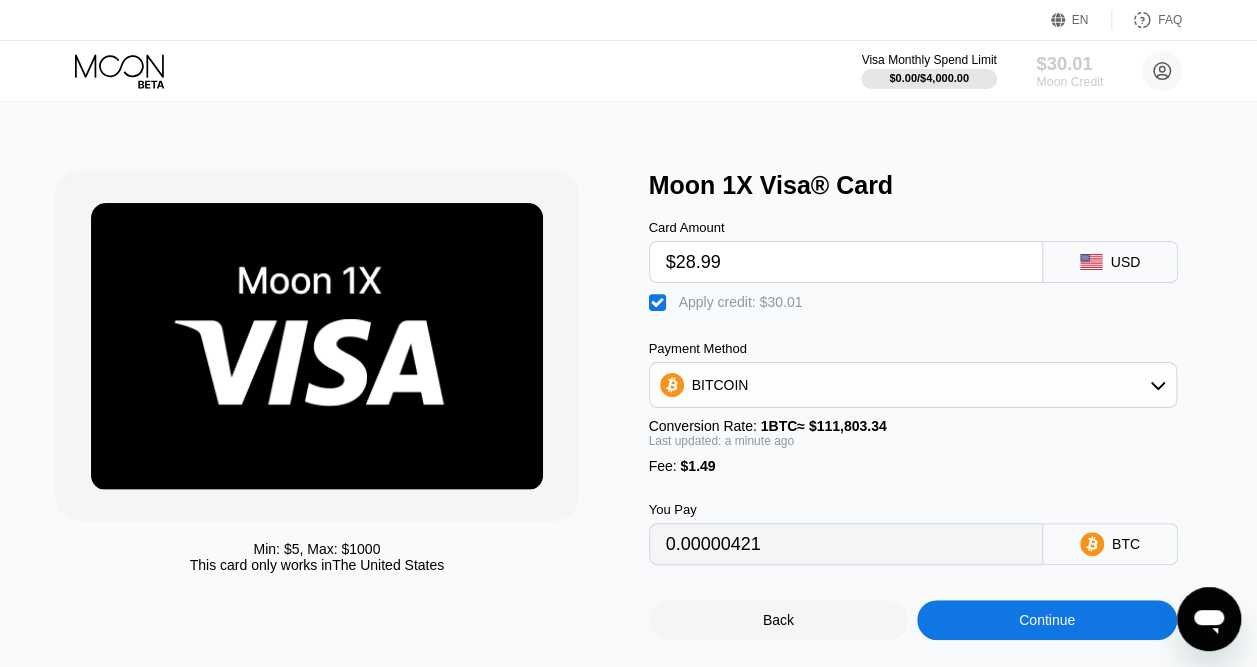 click on "Moon Credit" at bounding box center (1069, 82) 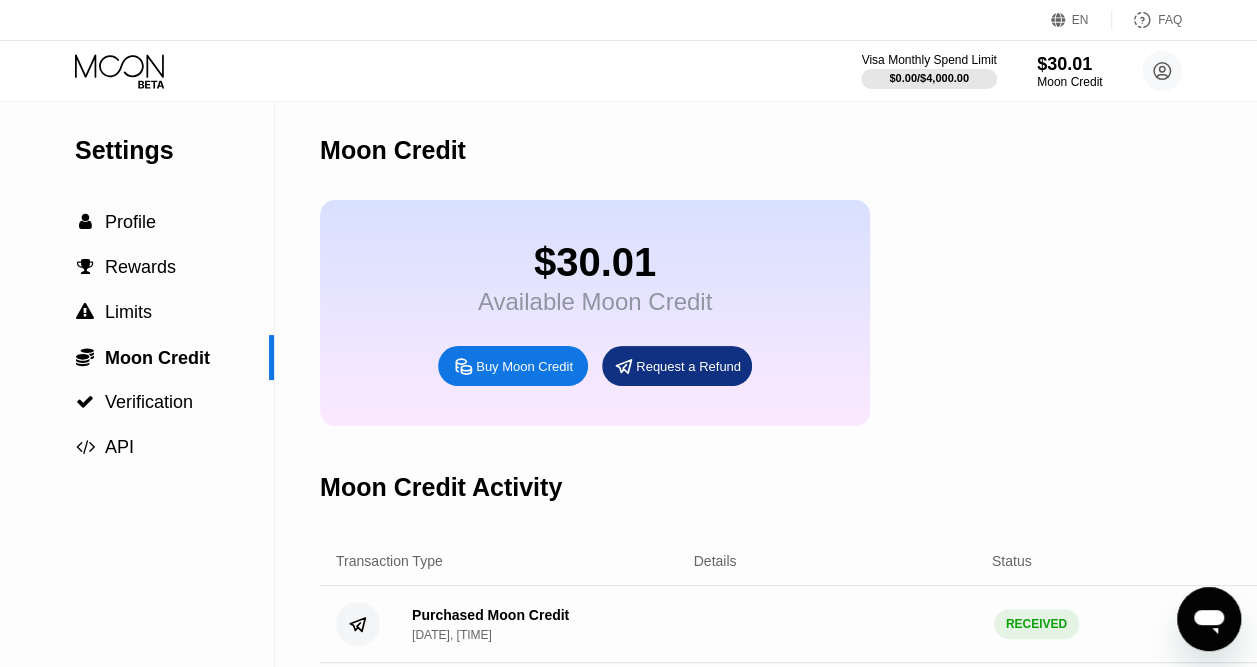 click on "Buy Moon Credit" at bounding box center [524, 366] 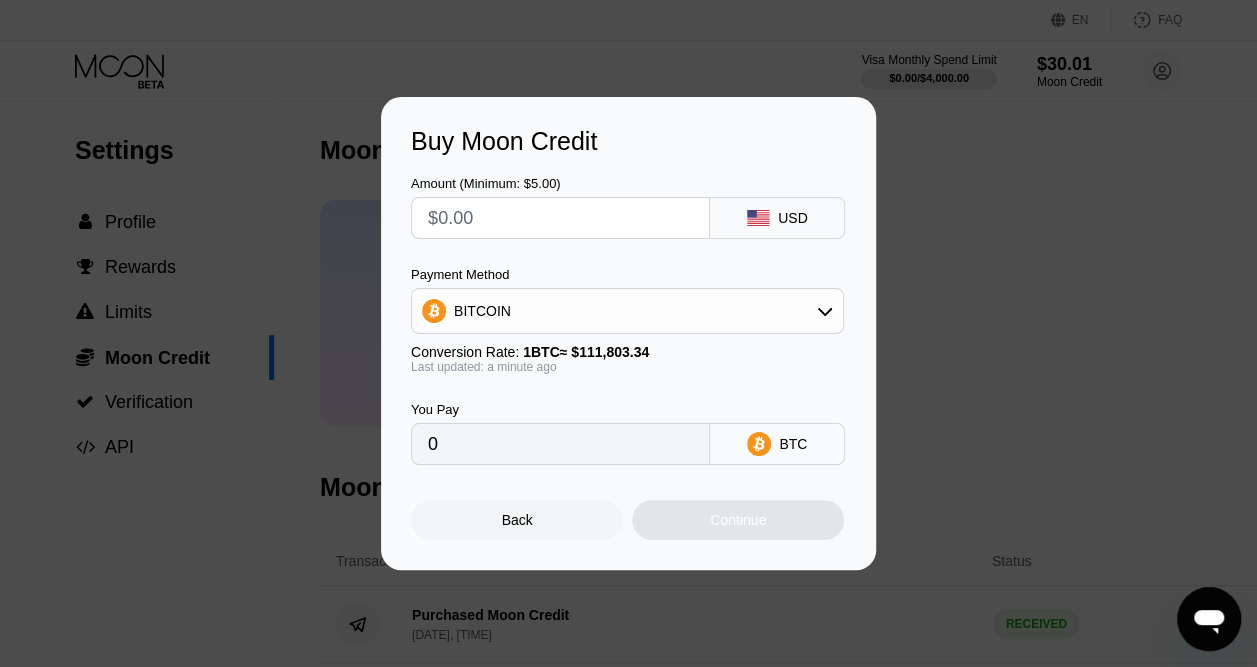 click at bounding box center (560, 218) 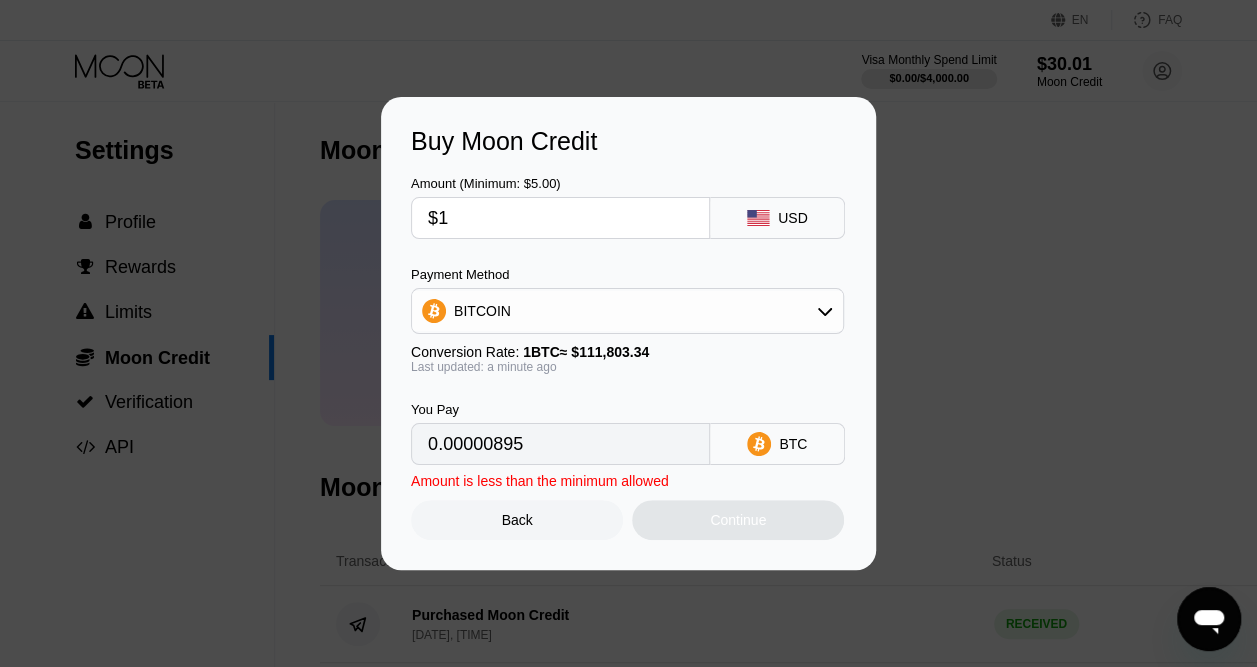 type on "0.00000895" 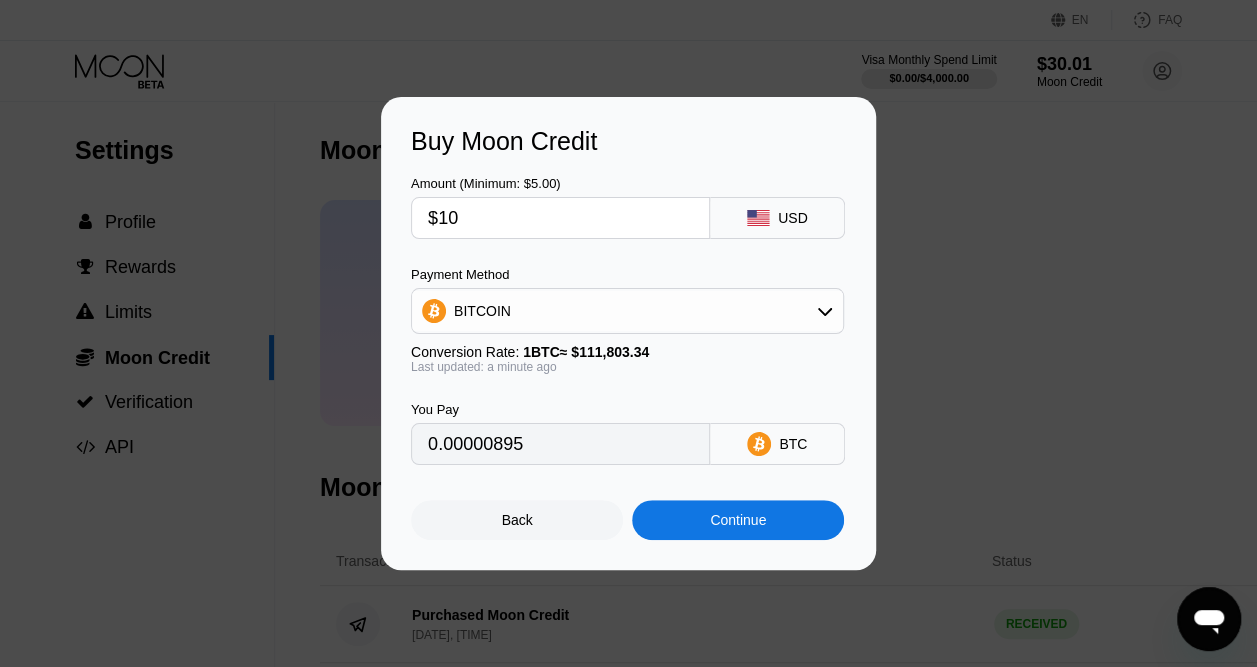 type on "0.00008945" 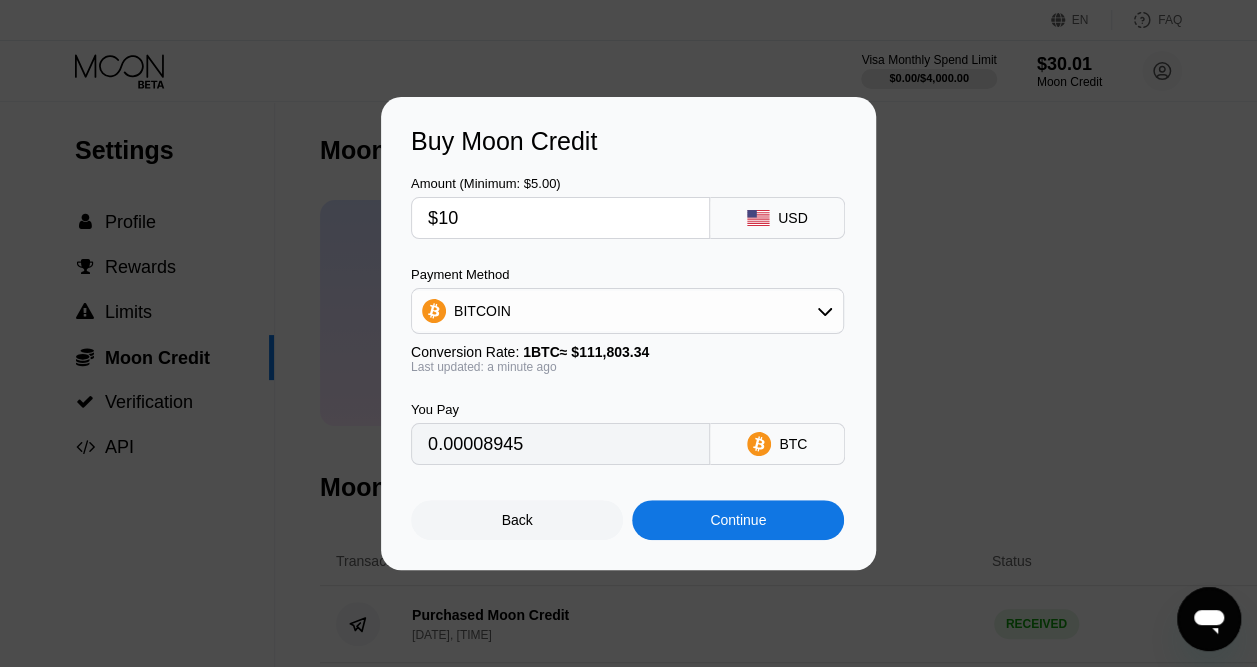 type on "$10" 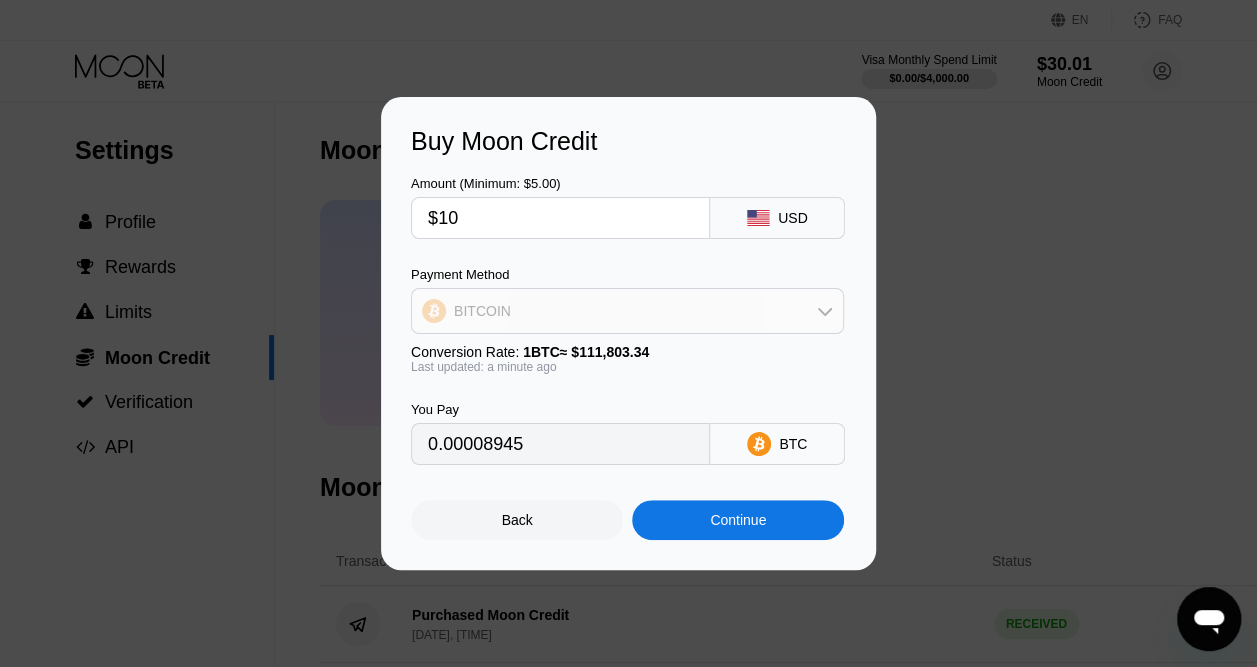 click on "BITCOIN" at bounding box center (627, 311) 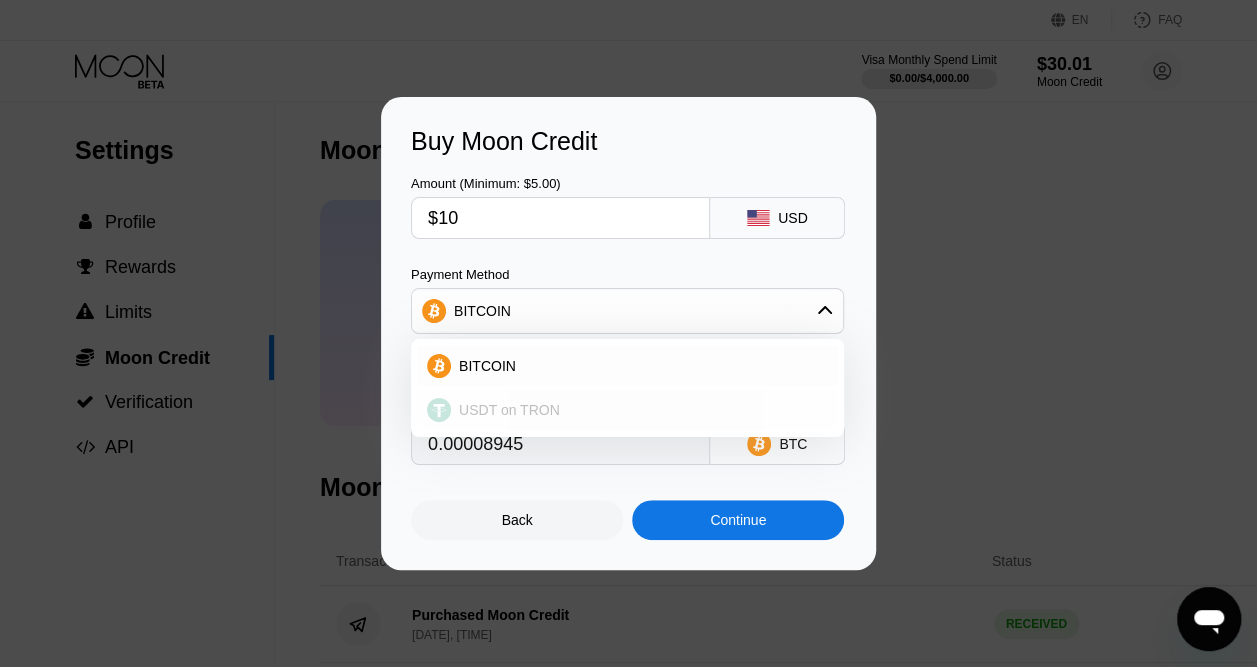 click on "USDT on TRON" at bounding box center [509, 410] 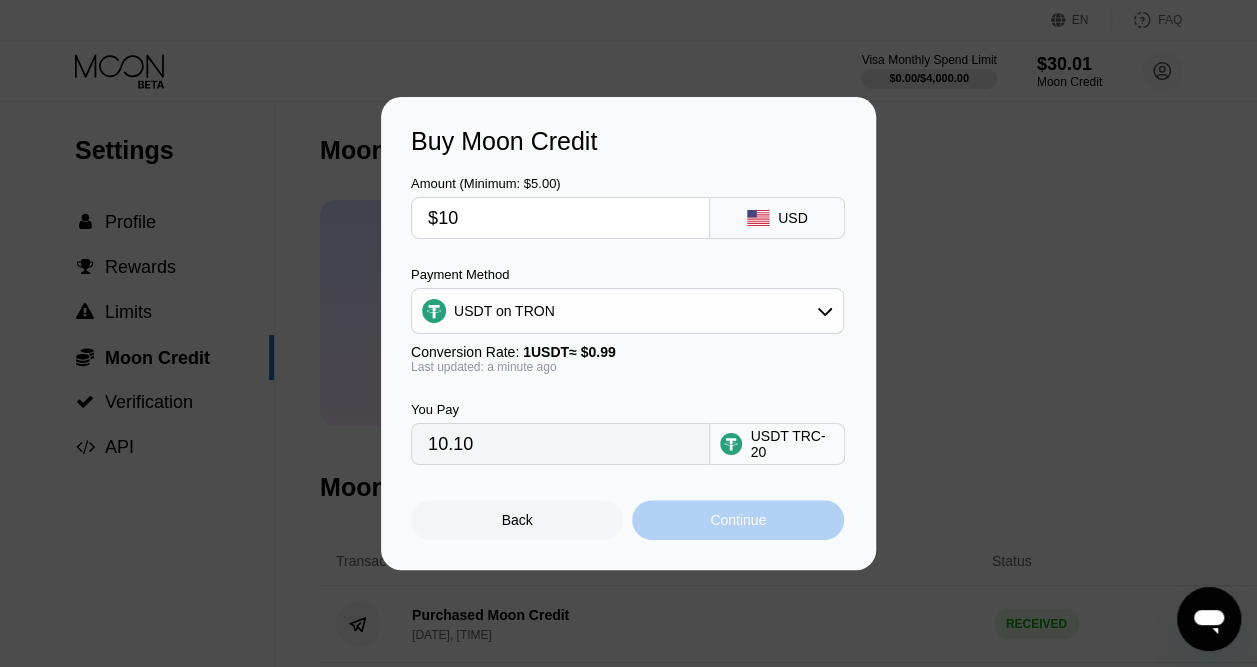 click on "Continue" at bounding box center [738, 520] 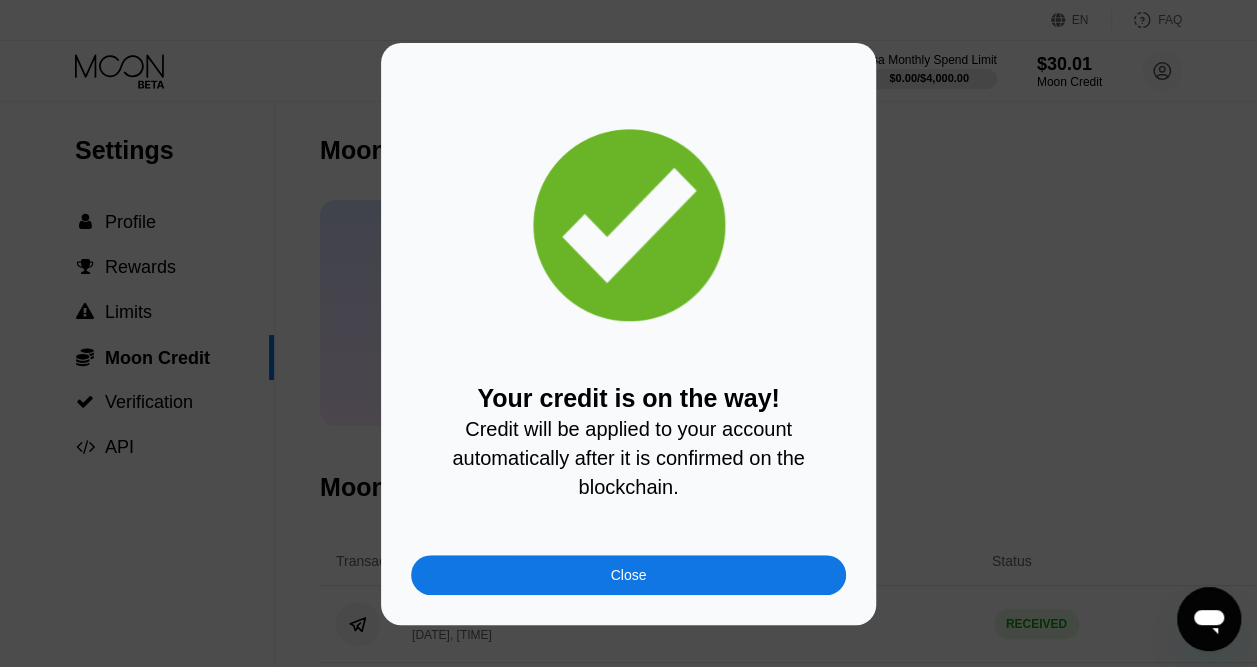 click on "Close" at bounding box center (628, 575) 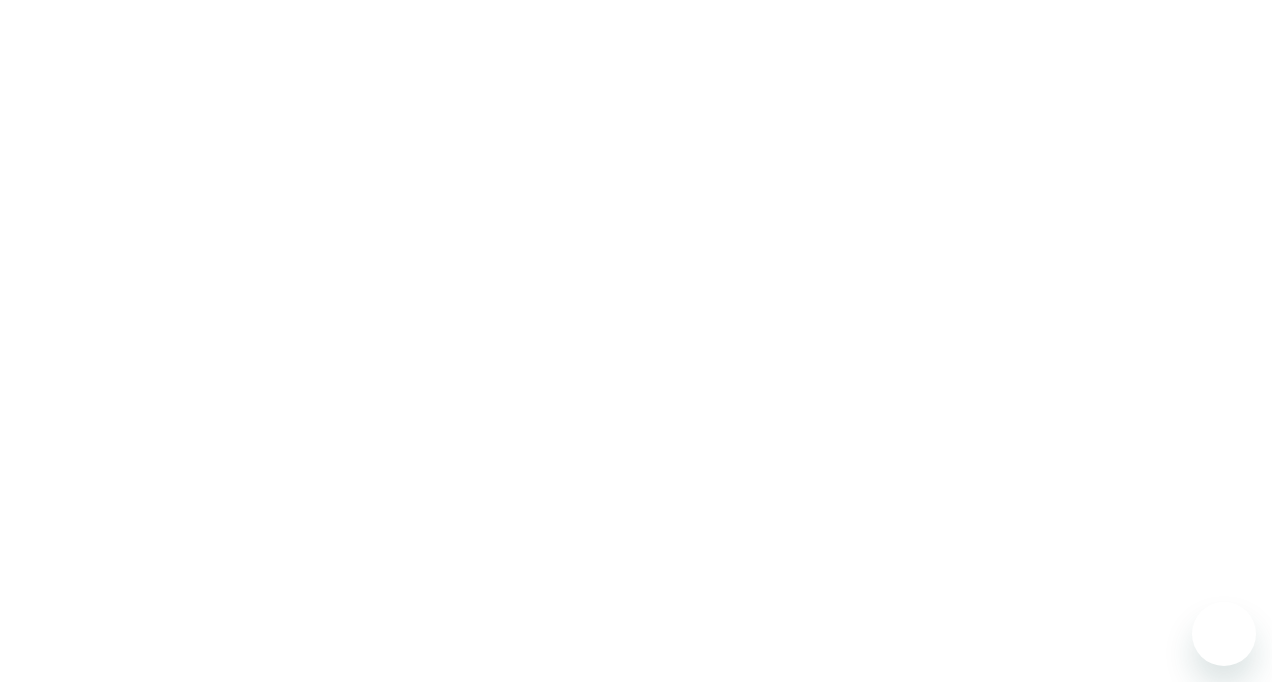 scroll, scrollTop: 0, scrollLeft: 0, axis: both 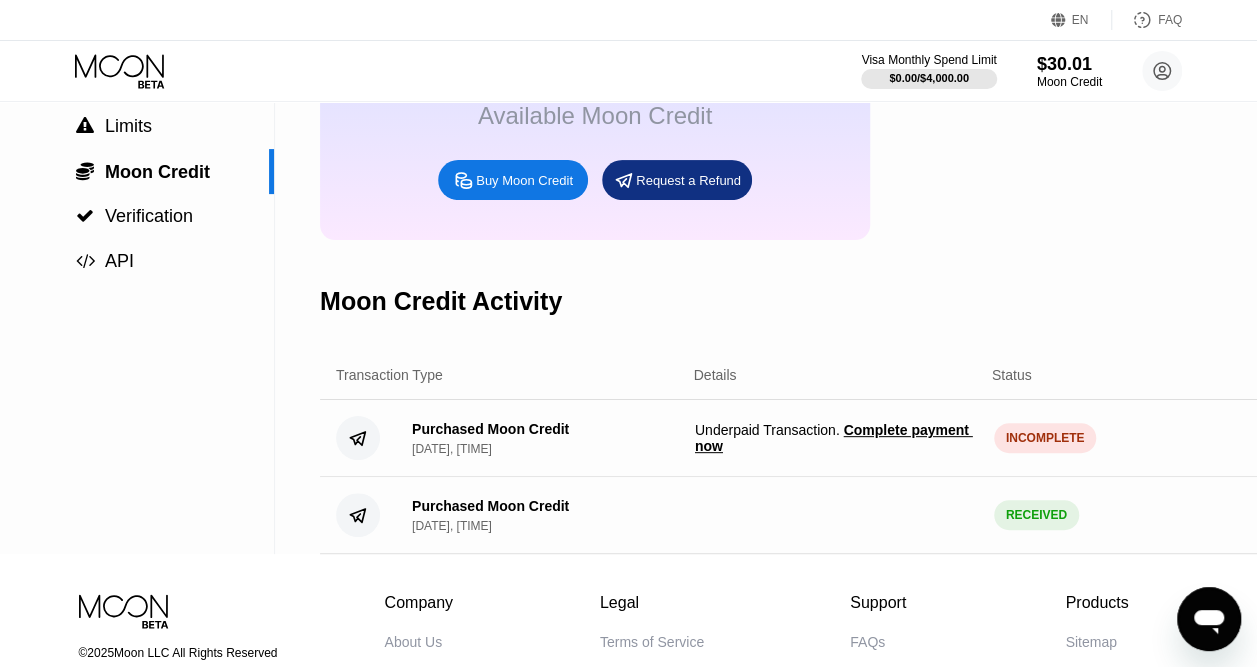 click on "Complete payment now" at bounding box center [834, 438] 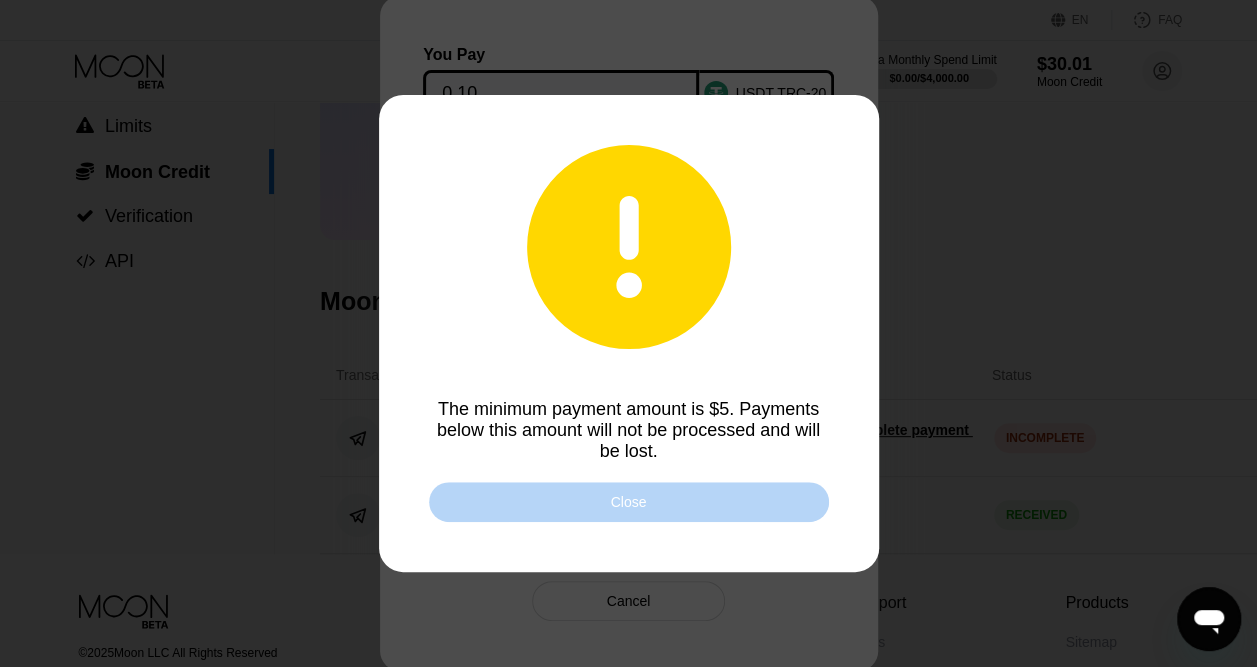 click on "Close" at bounding box center [629, 502] 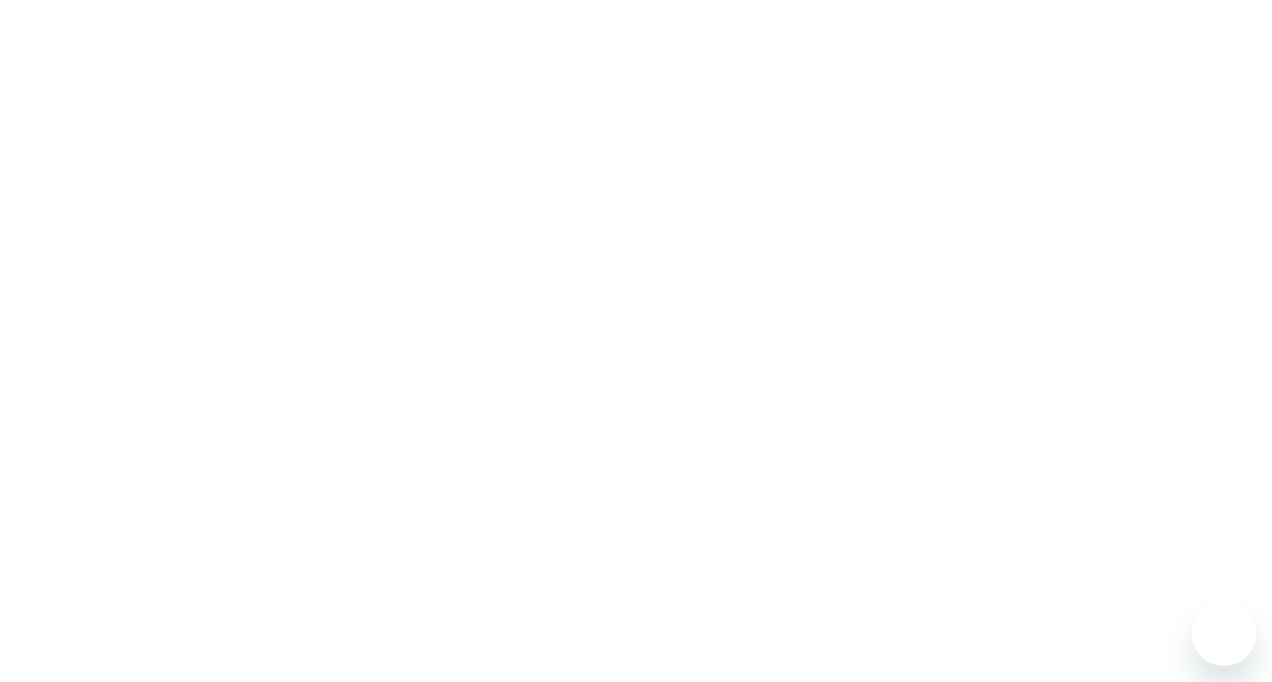 scroll, scrollTop: 0, scrollLeft: 0, axis: both 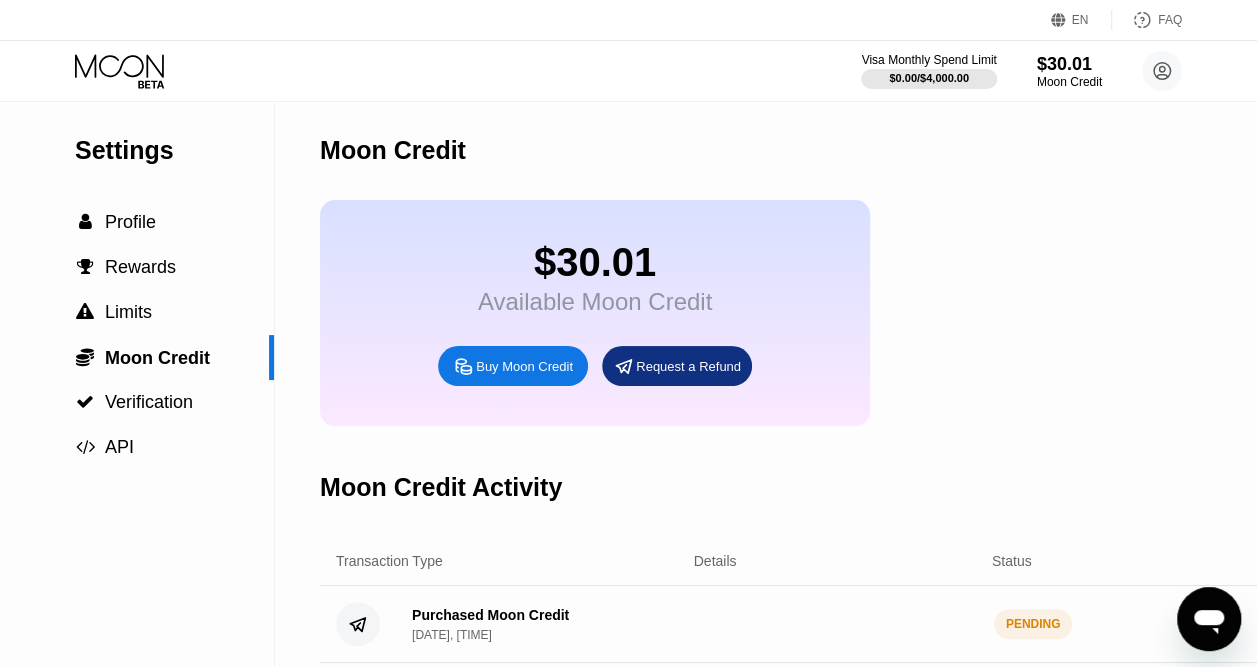 click 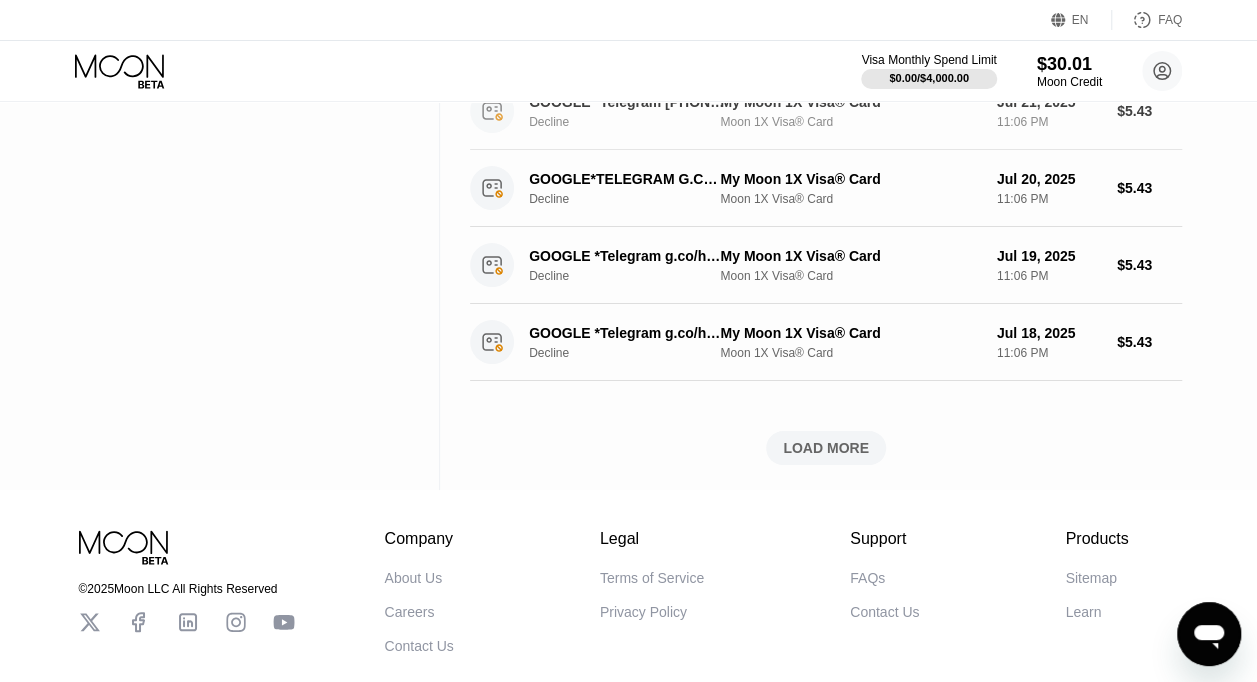 scroll, scrollTop: 769, scrollLeft: 0, axis: vertical 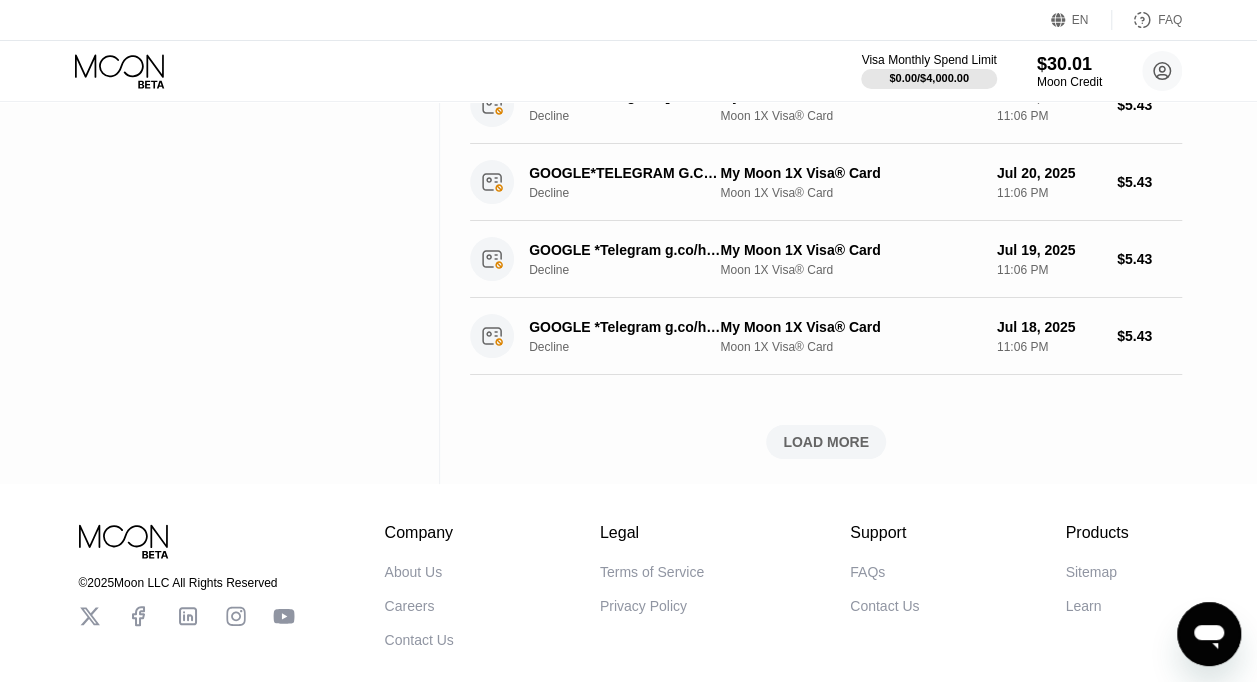 click on "LOAD MORE" at bounding box center (826, 442) 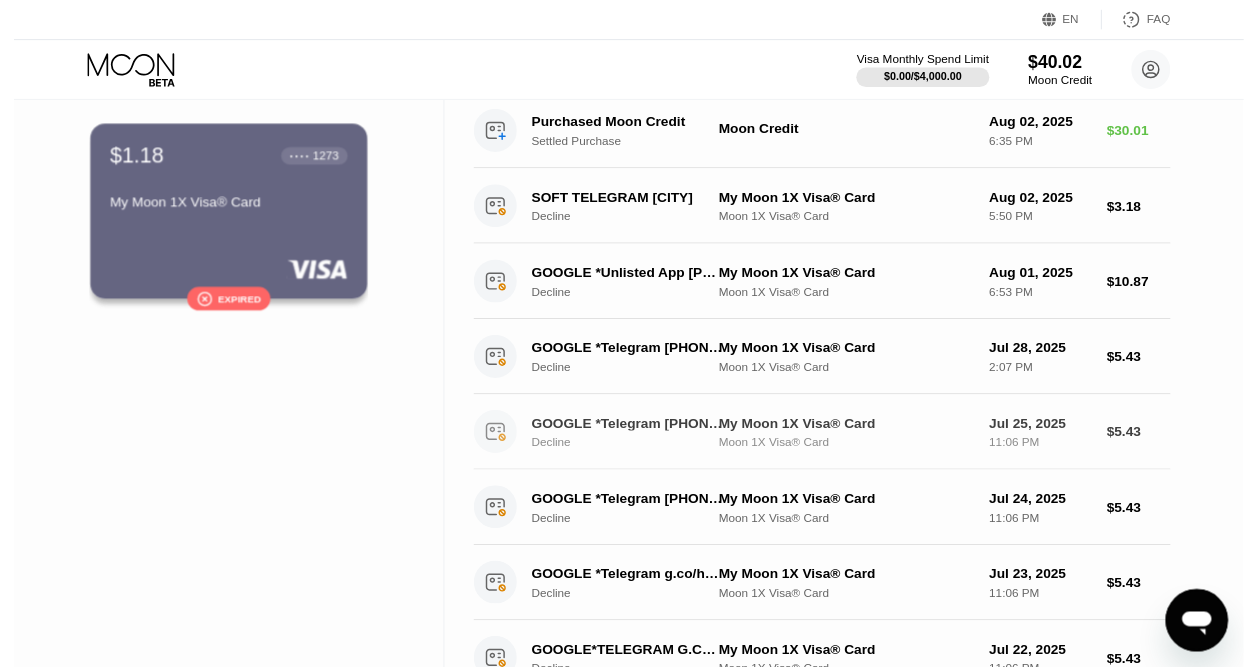 scroll, scrollTop: 0, scrollLeft: 0, axis: both 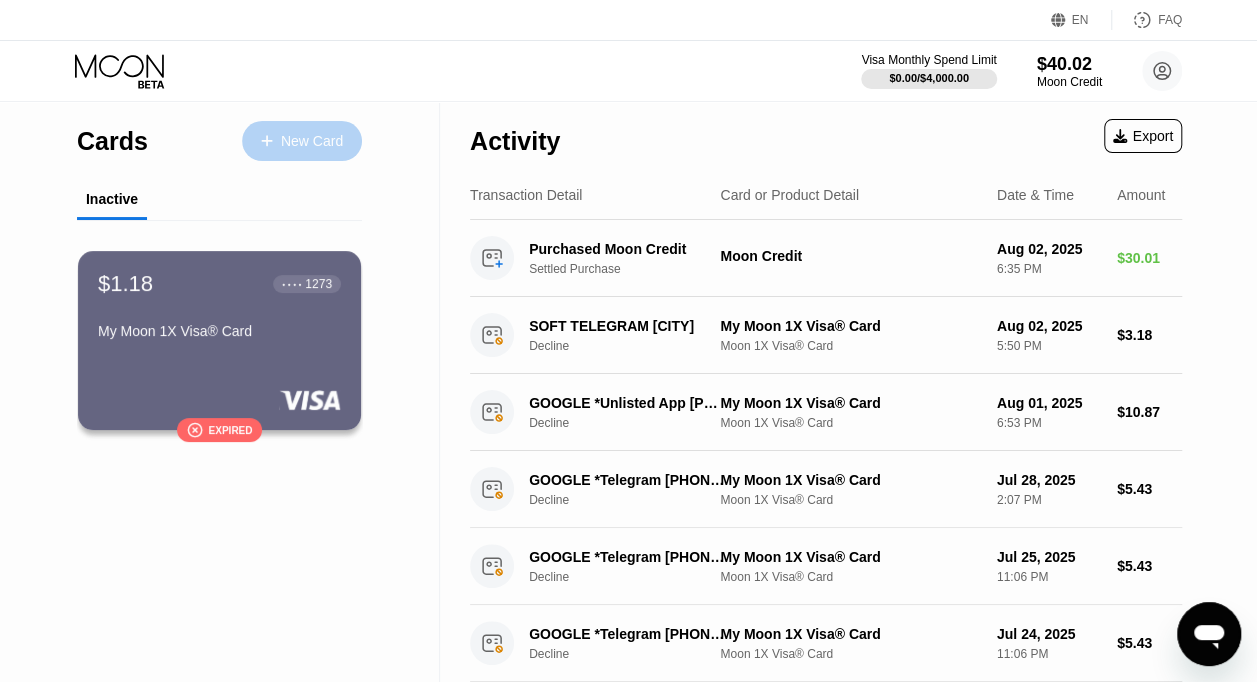click 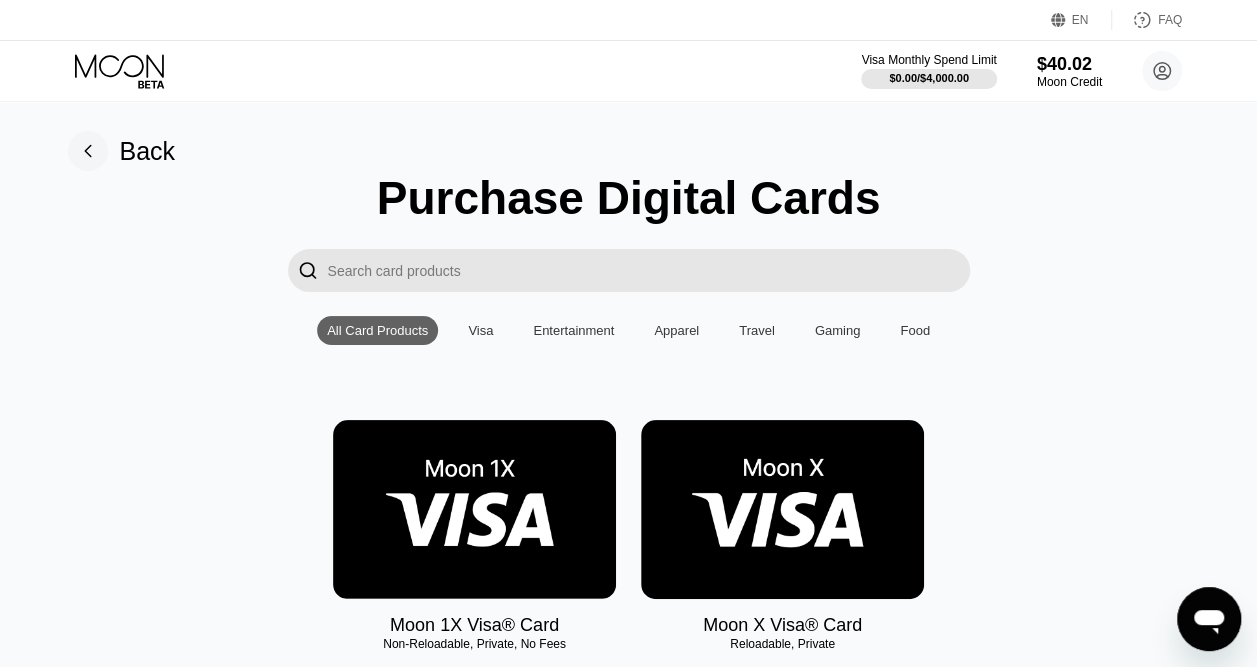 click at bounding box center [474, 509] 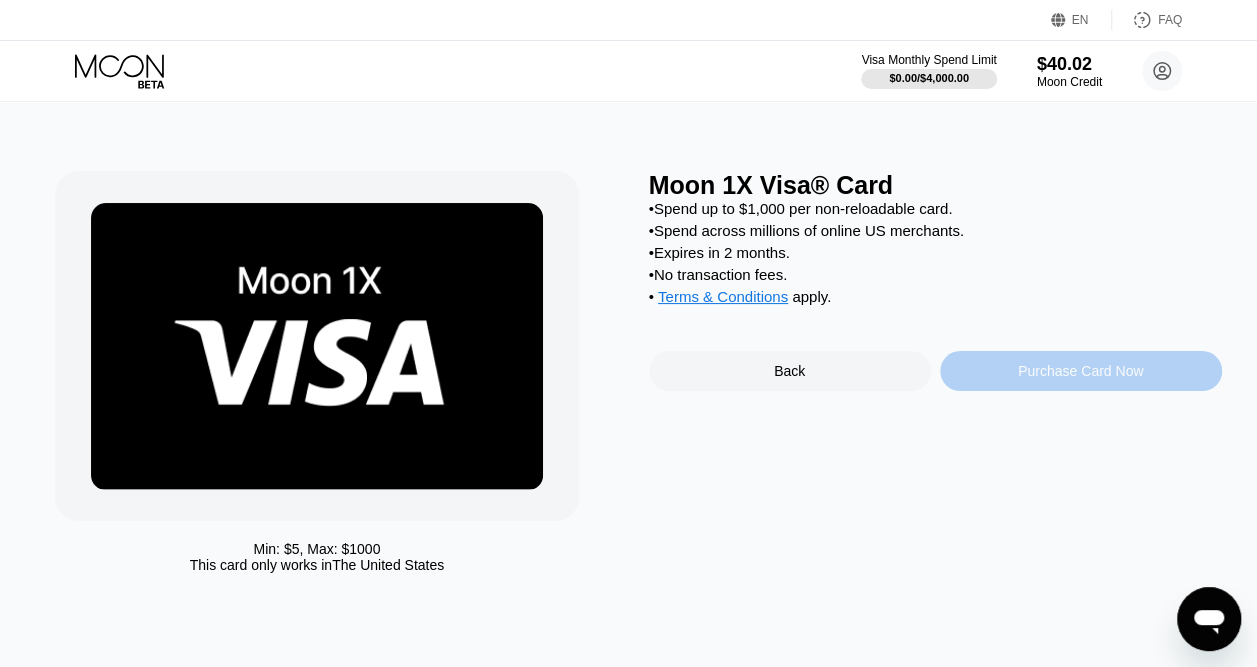 click on "Purchase Card Now" at bounding box center [1081, 371] 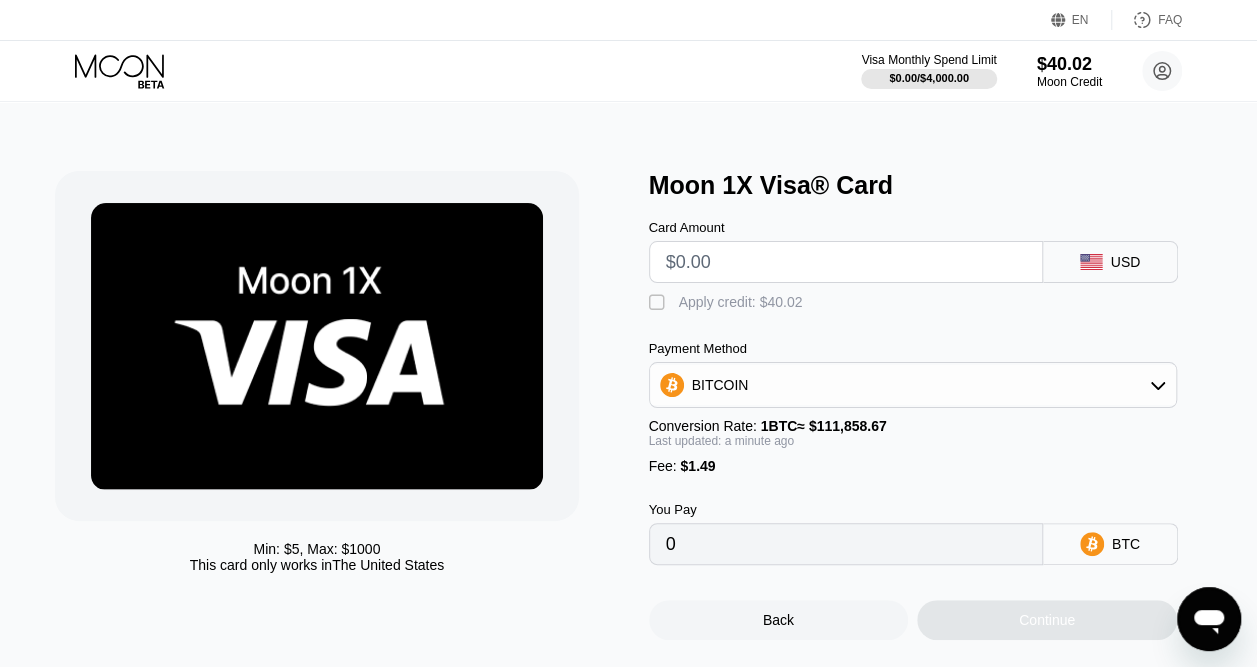 click on "BITCOIN" at bounding box center [913, 385] 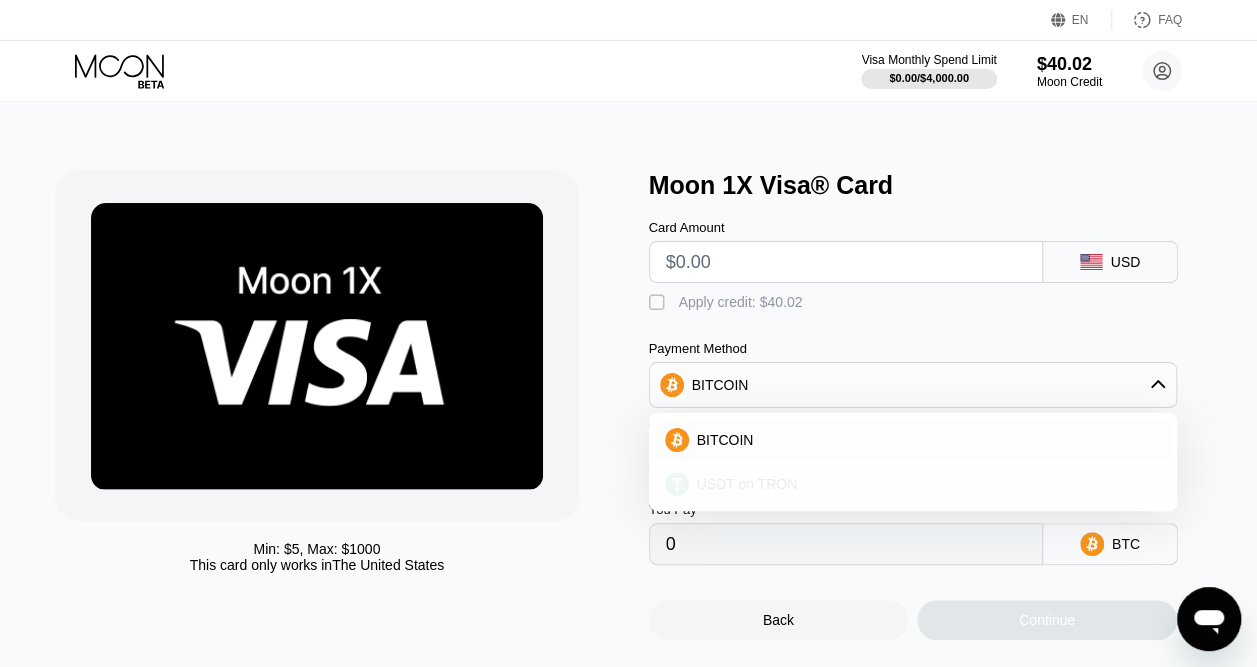 click on "USDT on TRON" at bounding box center [925, 484] 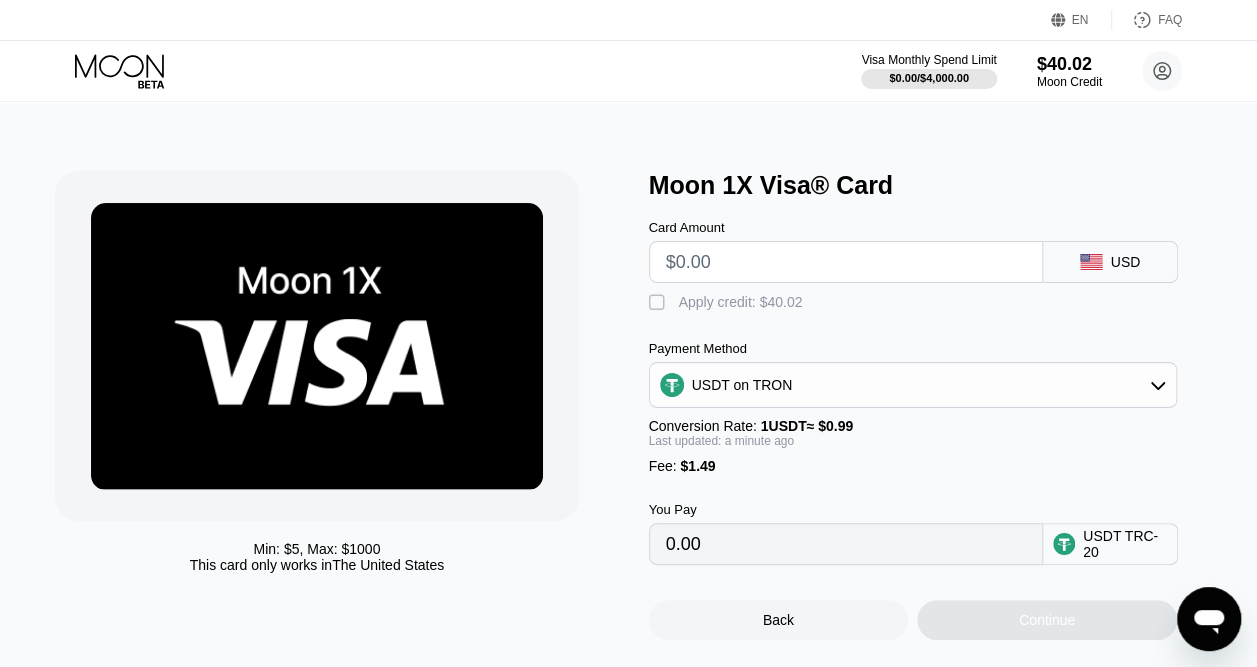 click at bounding box center (846, 262) 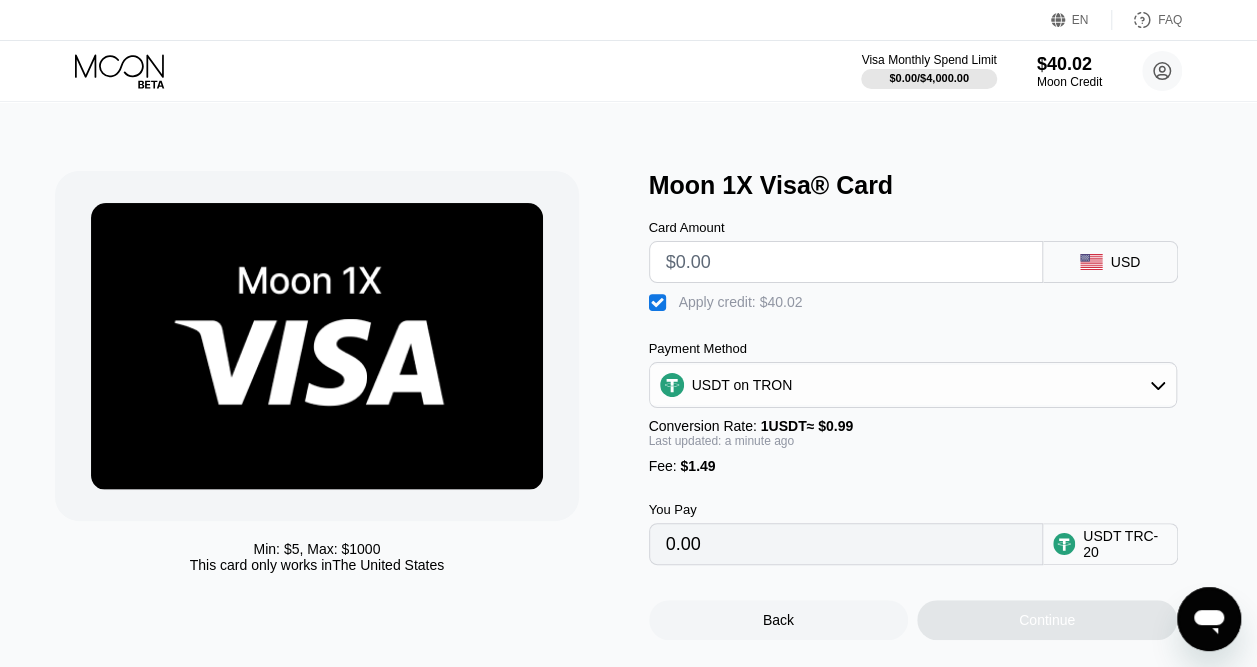 click at bounding box center [846, 262] 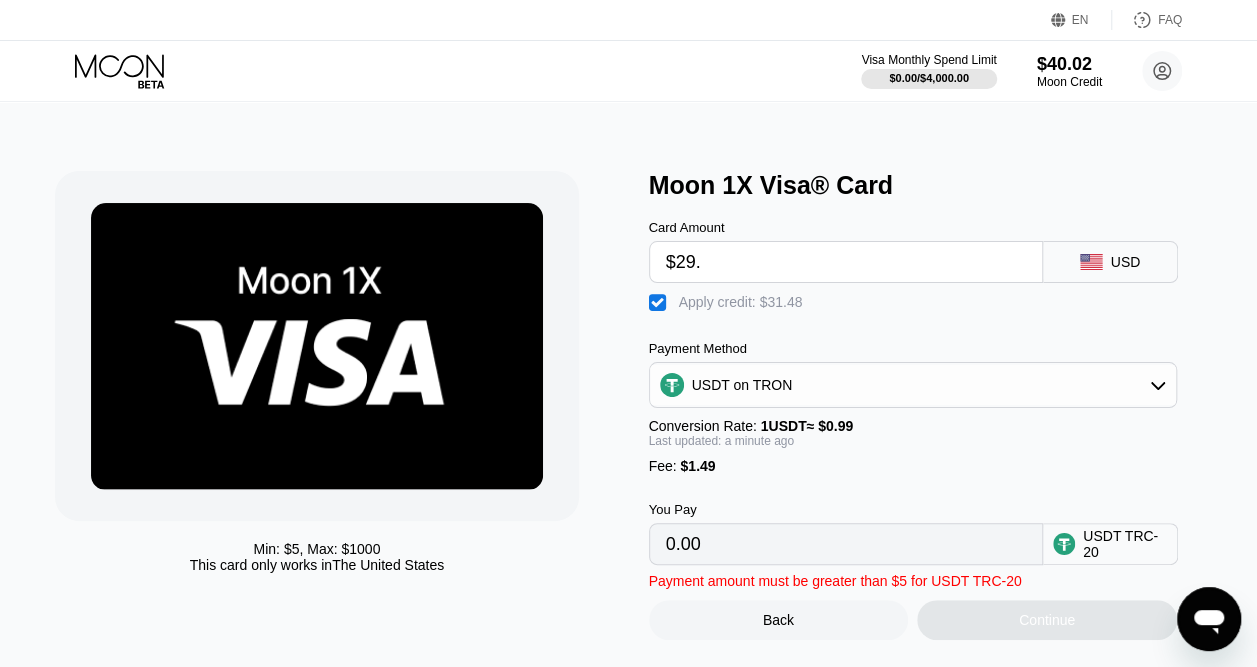 type on "$29" 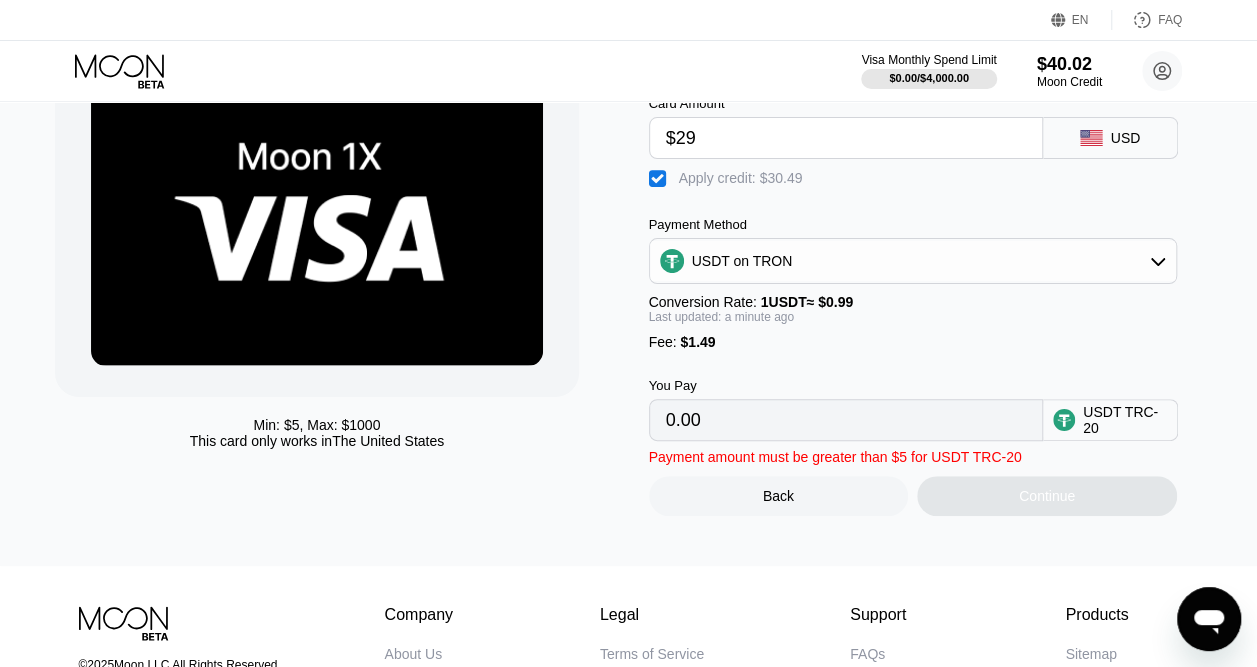scroll, scrollTop: 139, scrollLeft: 0, axis: vertical 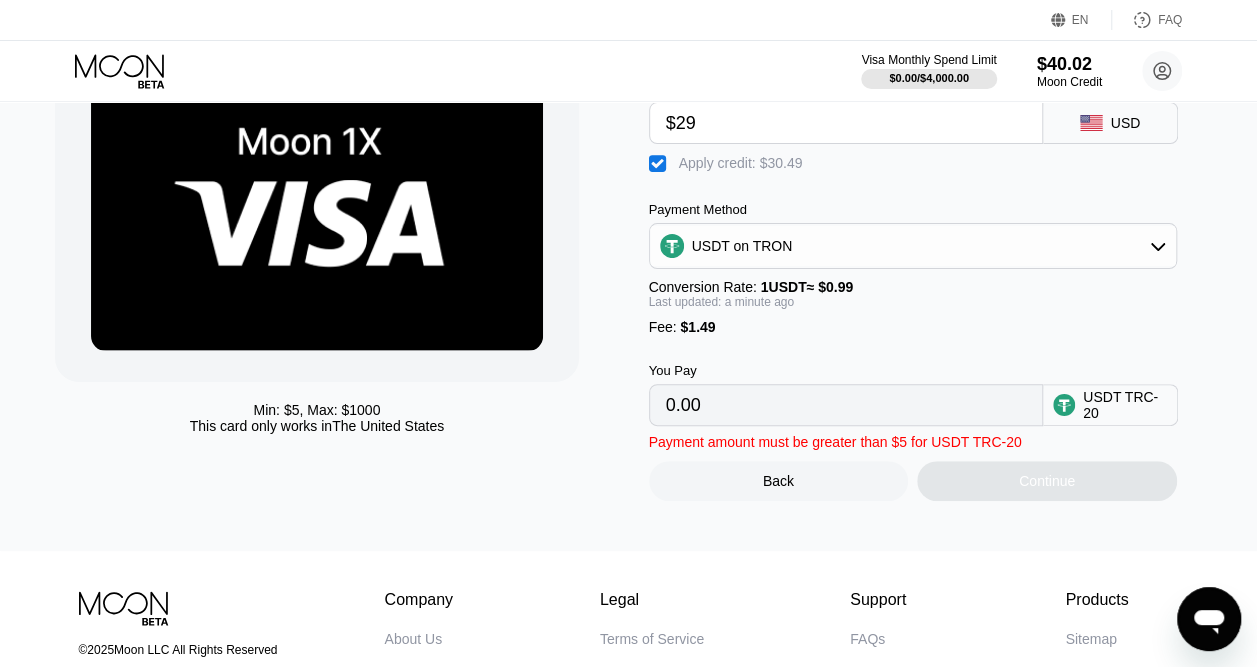 type on "$29" 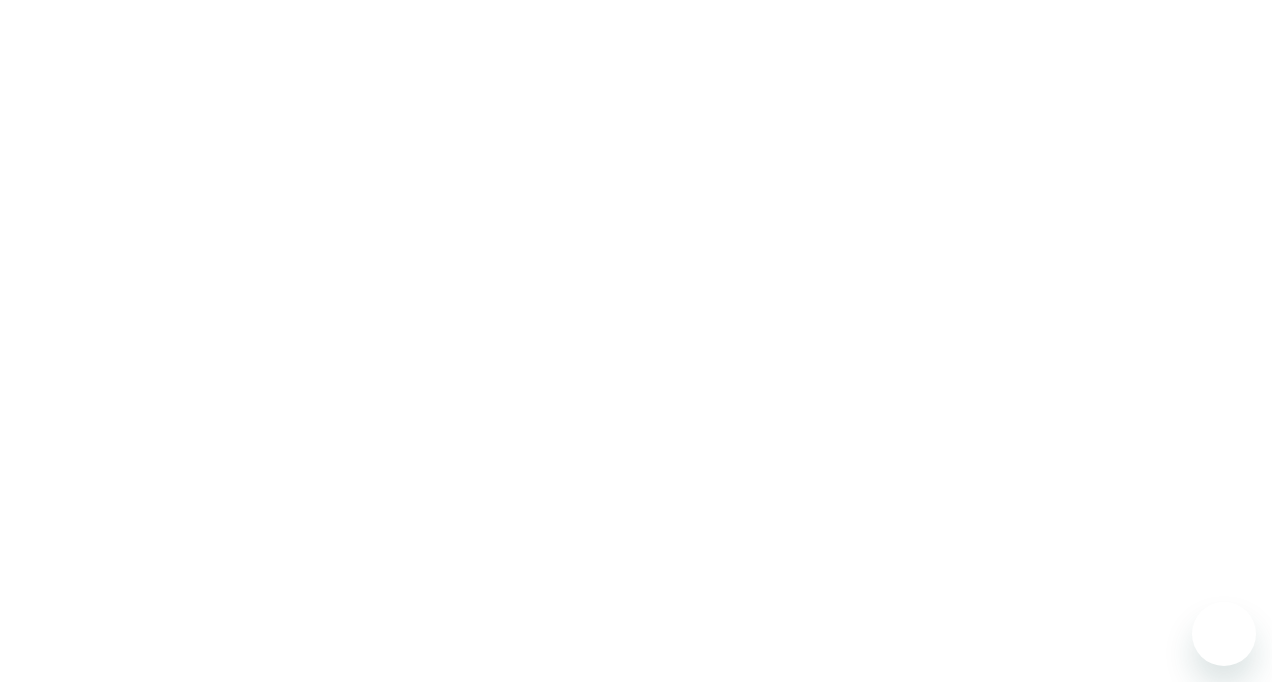 scroll, scrollTop: 0, scrollLeft: 0, axis: both 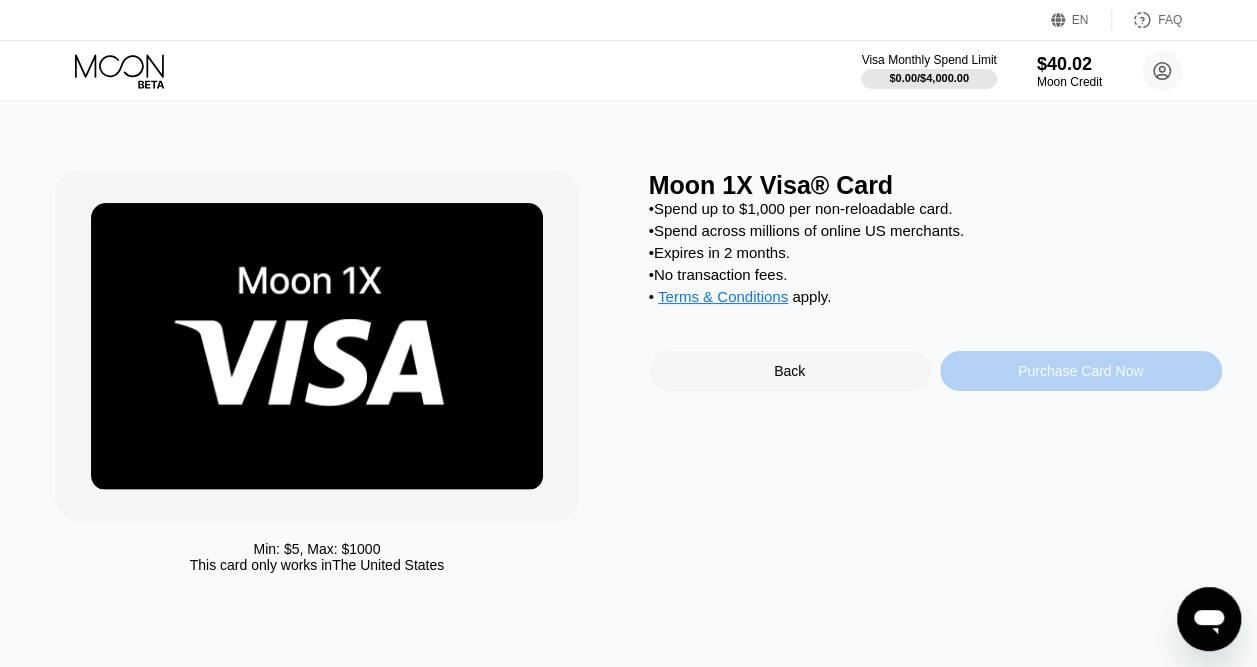 click on "Purchase Card Now" at bounding box center (1080, 371) 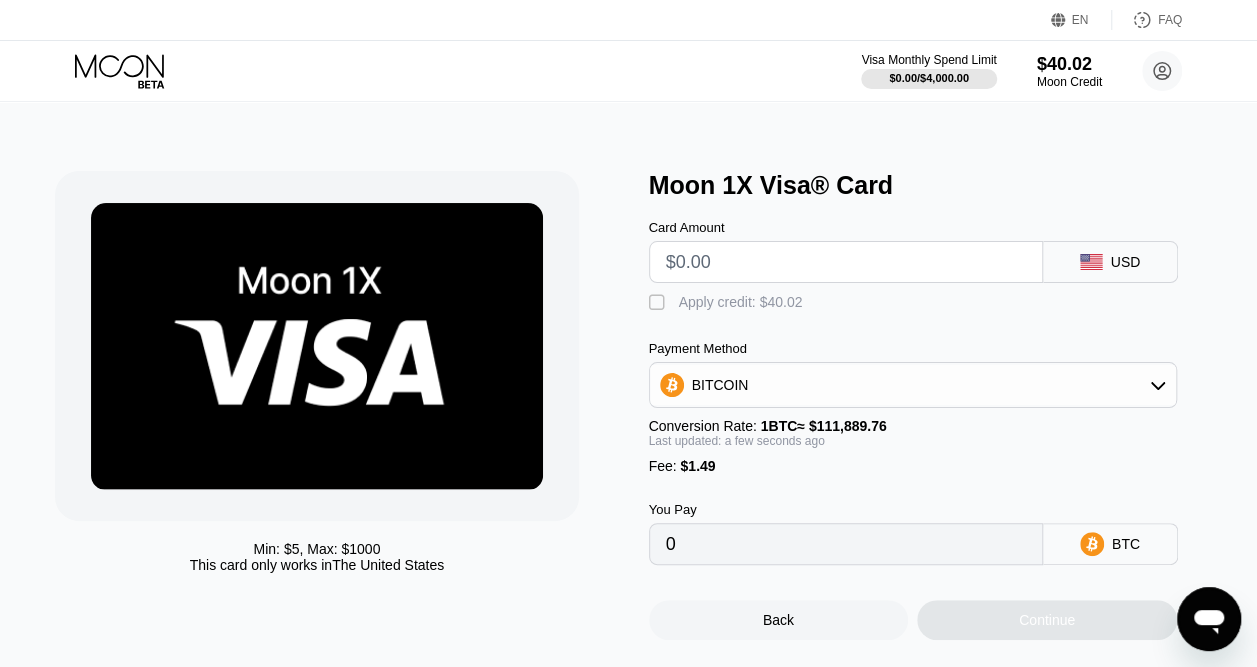 click at bounding box center (846, 262) 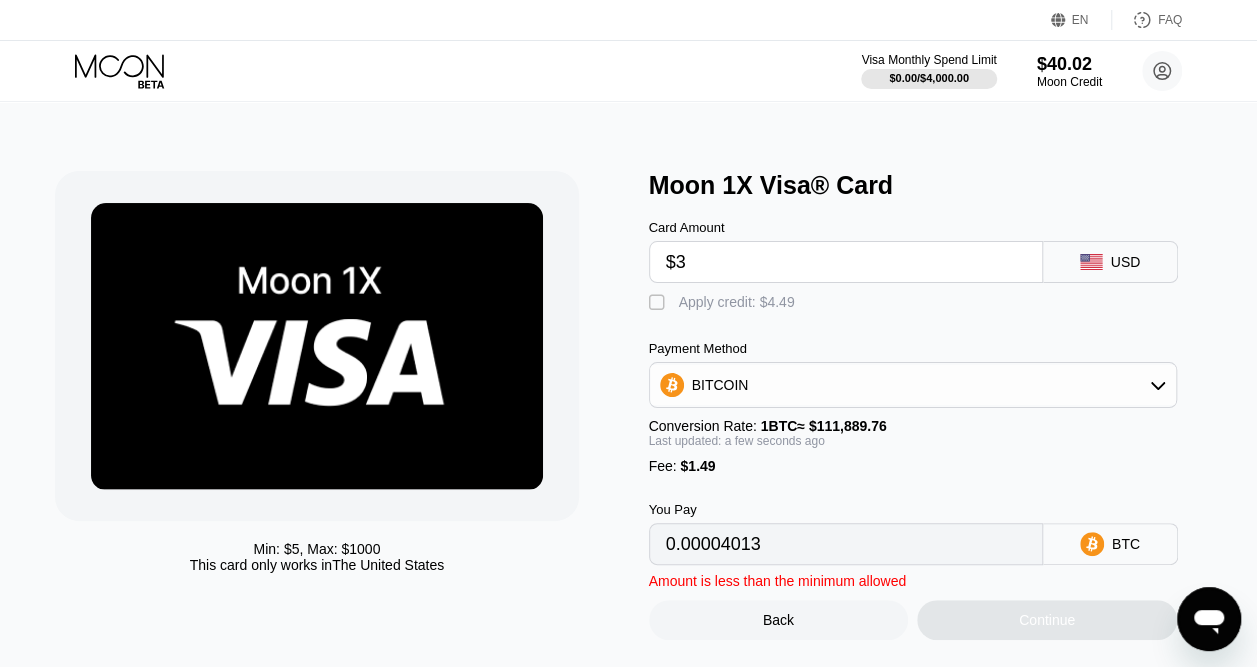 type on "0.00004013" 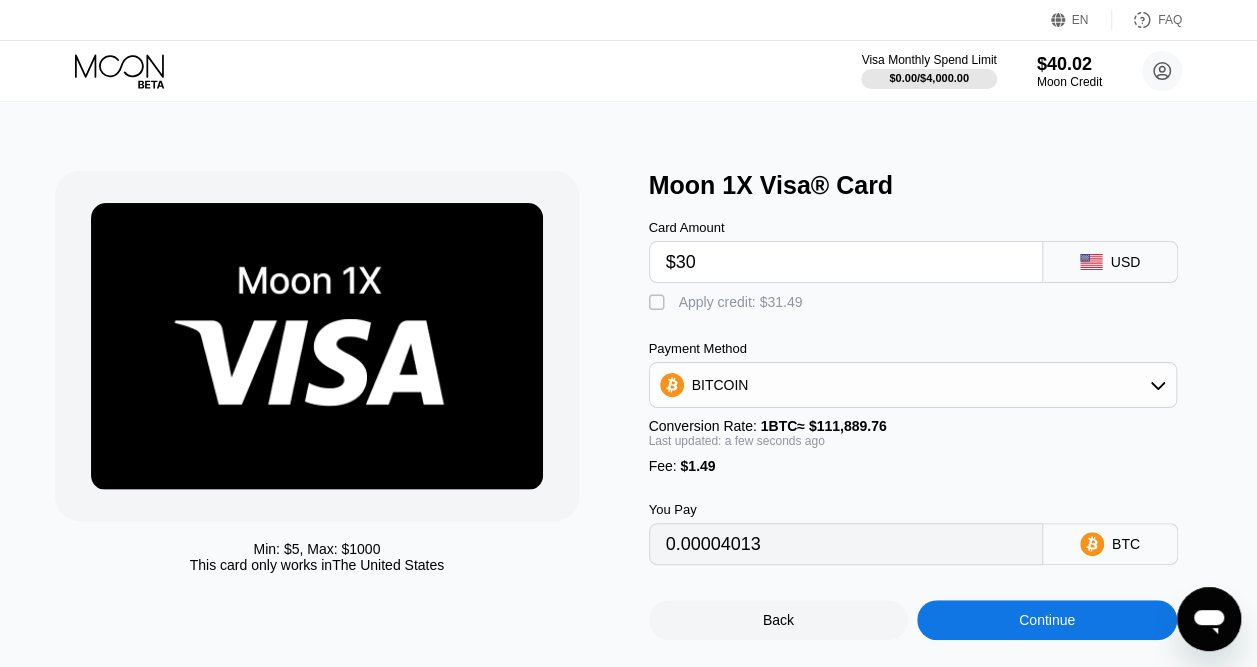 type on "0.00028144" 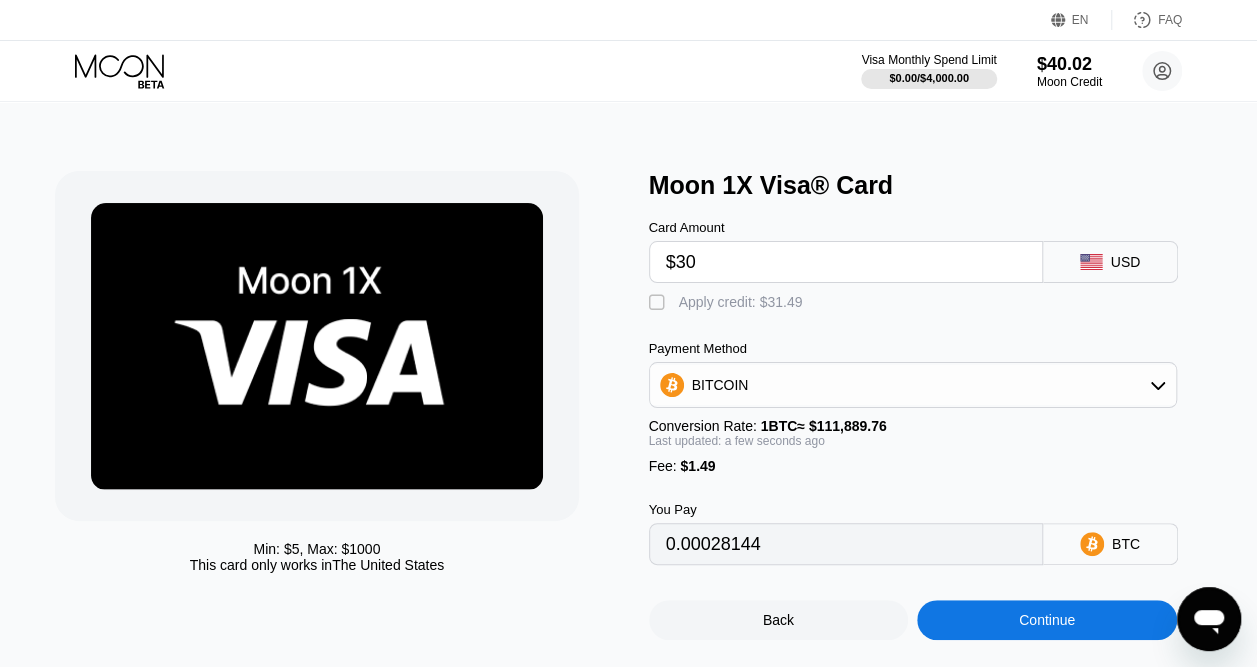 type on "$30" 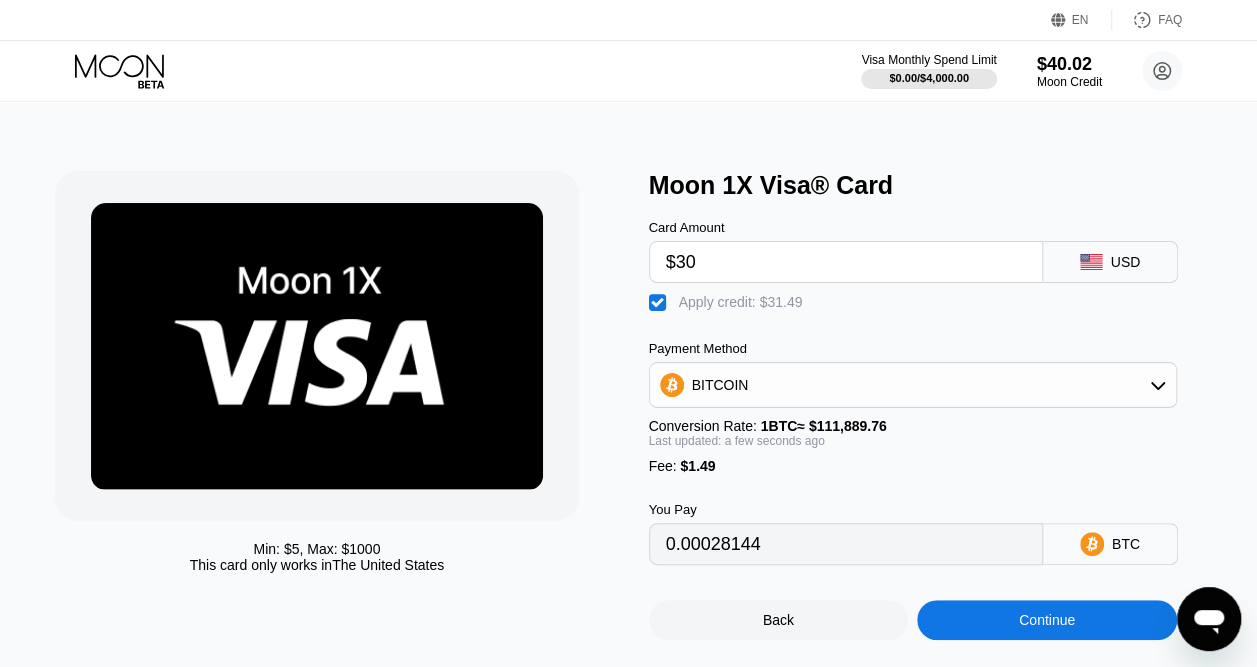 type on "0" 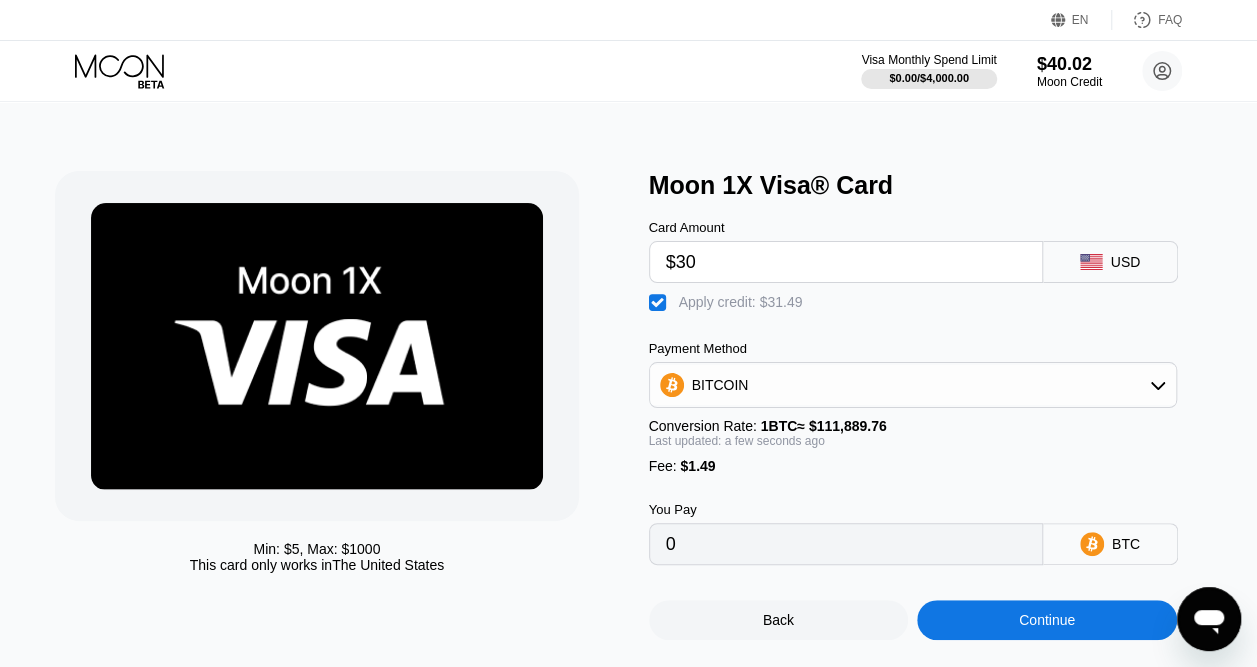click on "$30" at bounding box center [846, 262] 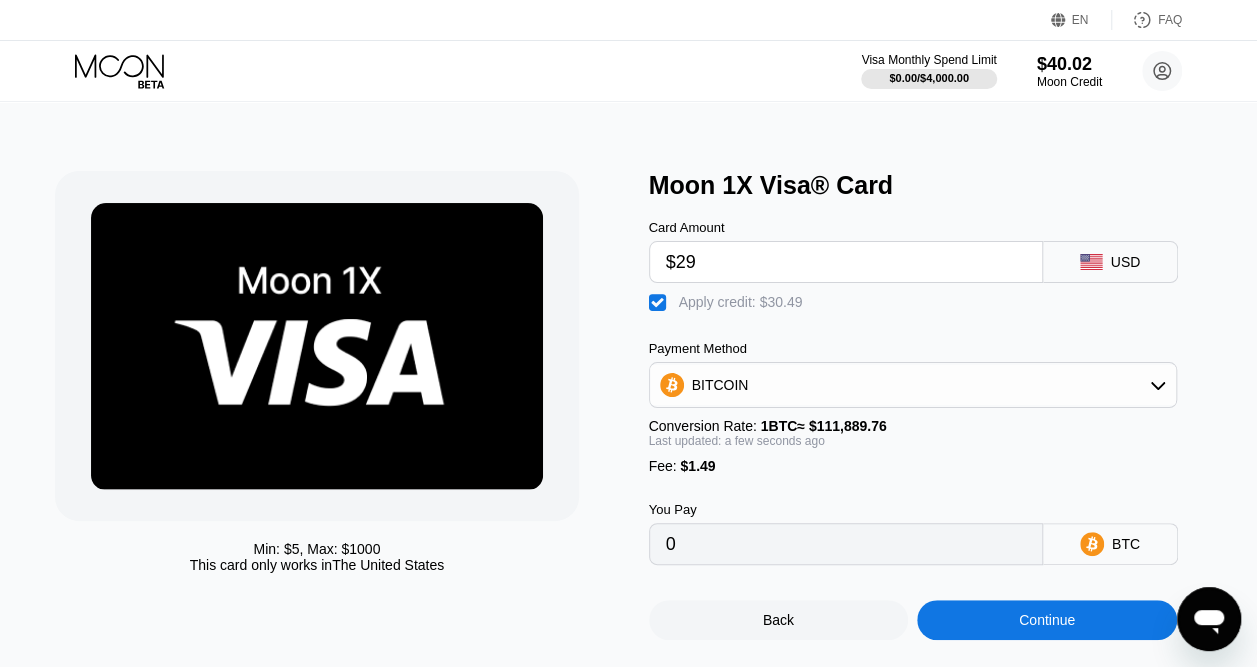 type on "$29" 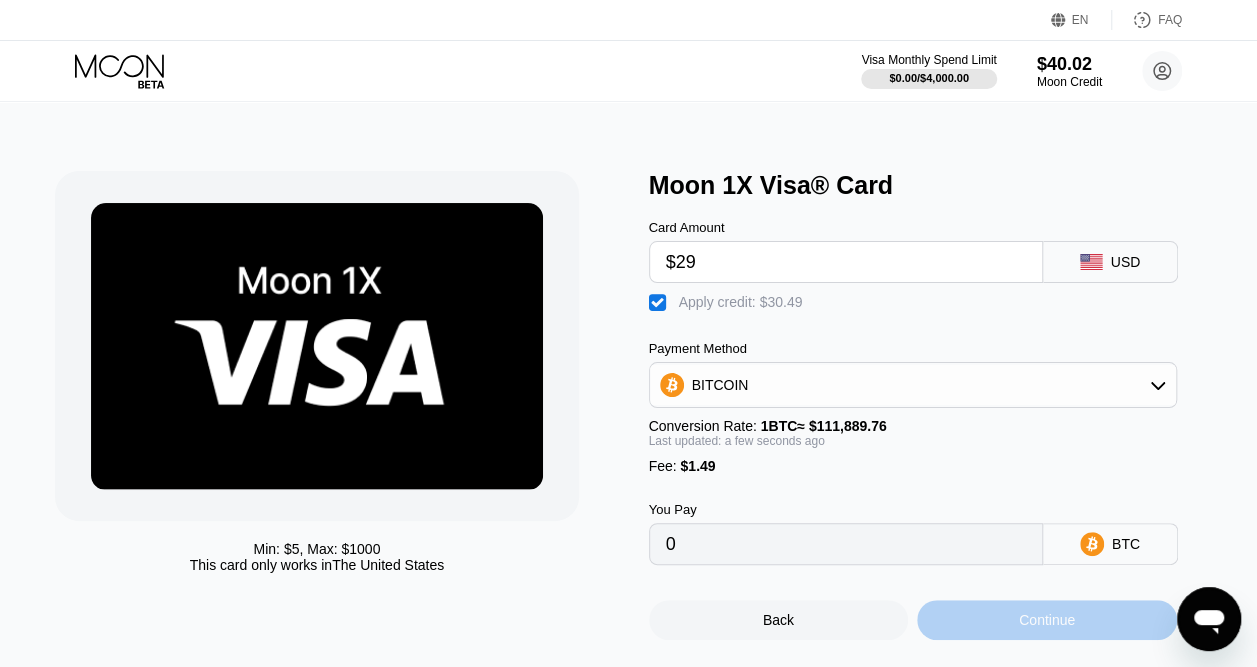 click on "Continue" at bounding box center [1047, 620] 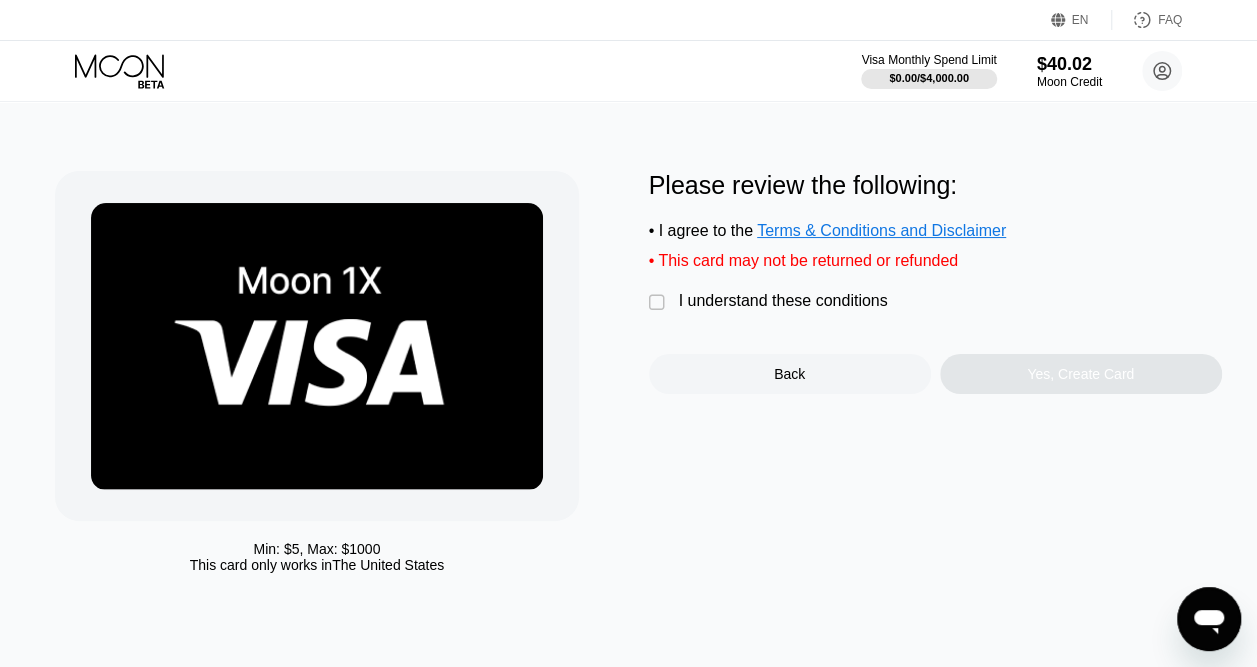 click on "" at bounding box center [659, 303] 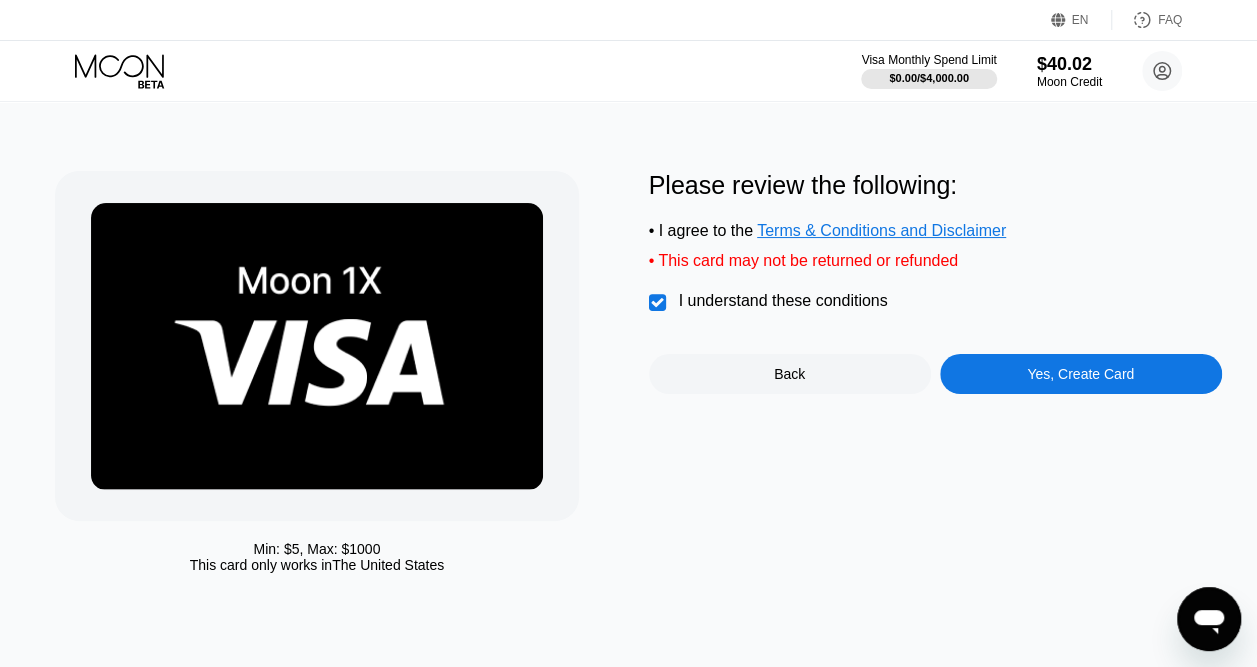 click on "Yes, Create Card" at bounding box center [1081, 374] 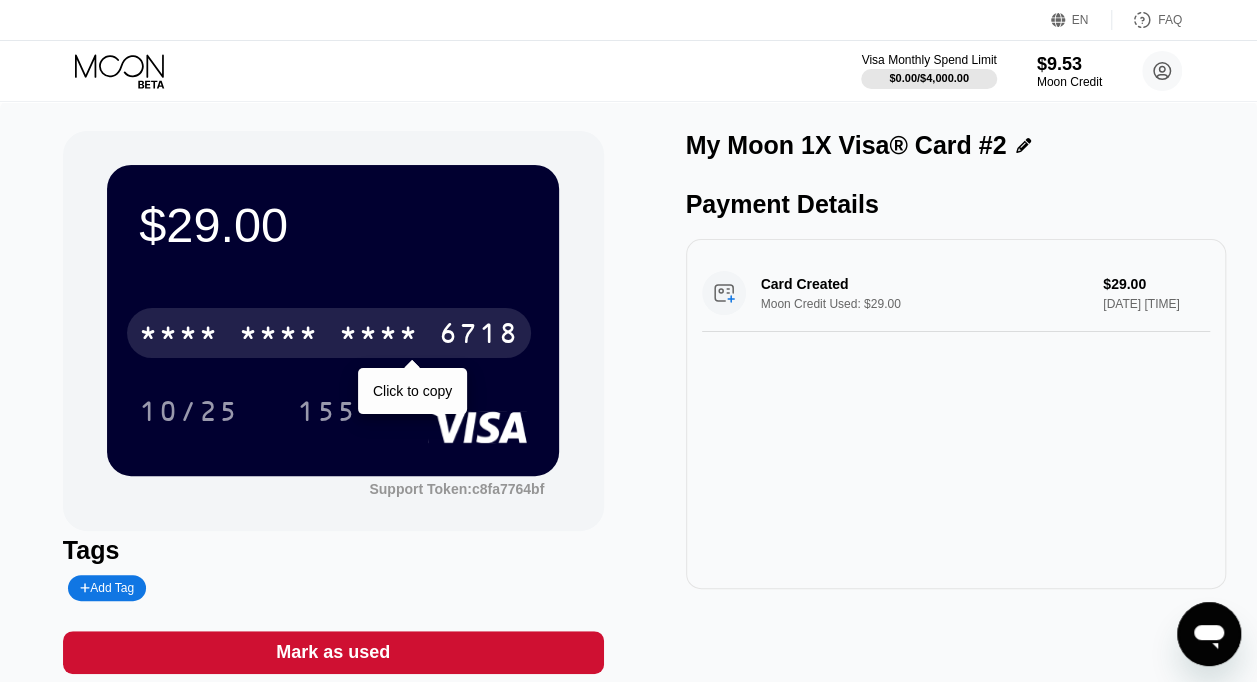 click on "* * * *" at bounding box center [379, 336] 